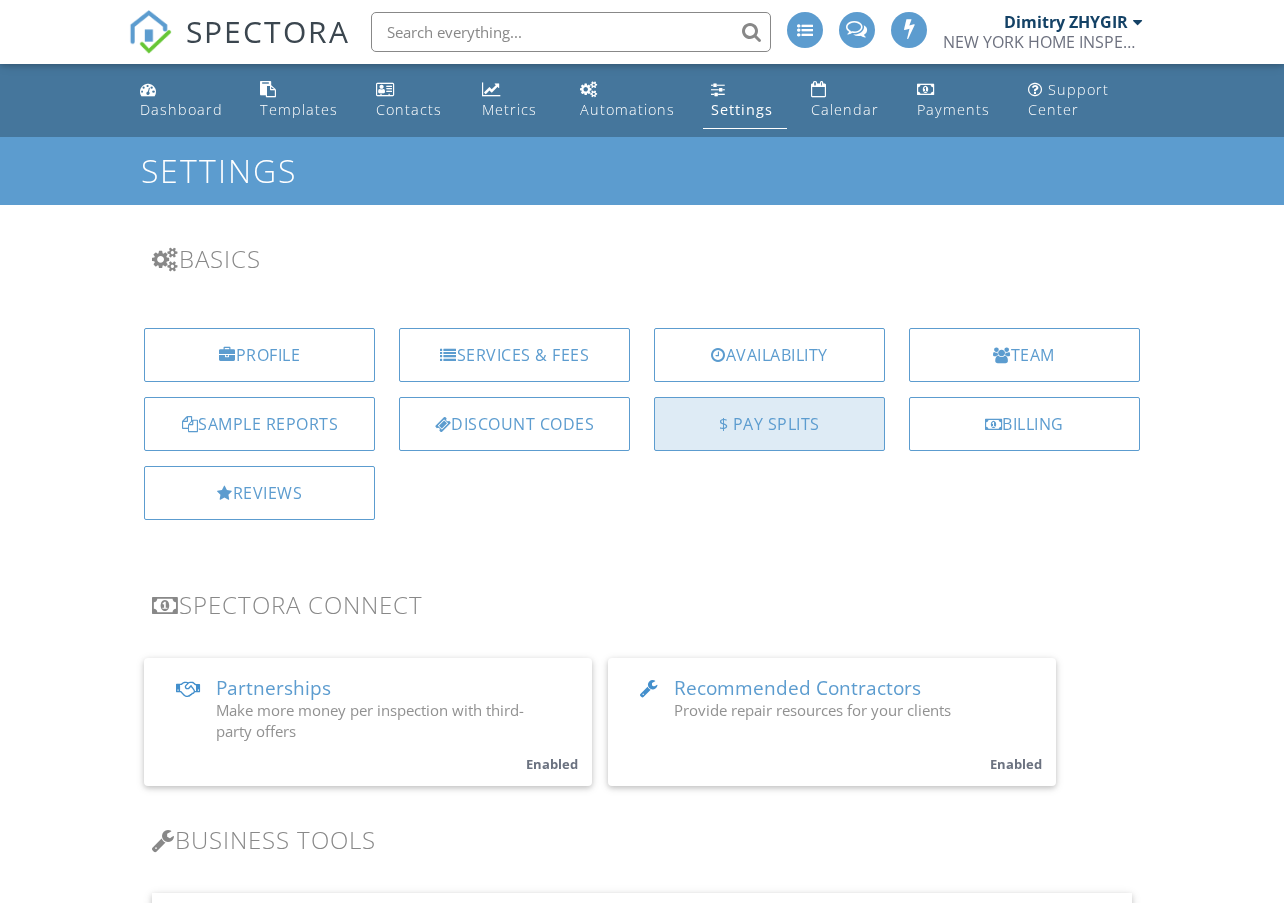 scroll, scrollTop: 0, scrollLeft: 0, axis: both 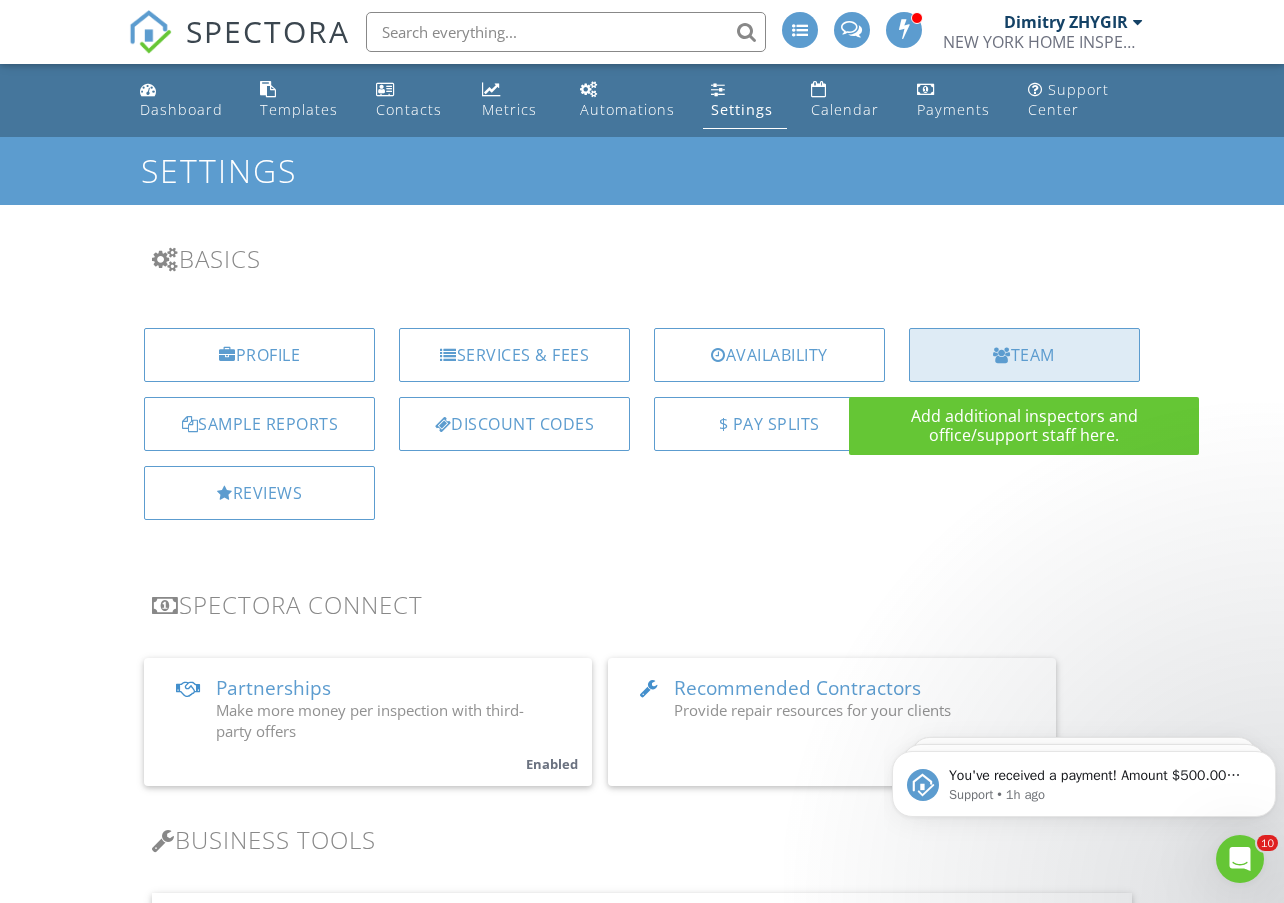 click on "Team" at bounding box center (1024, 355) 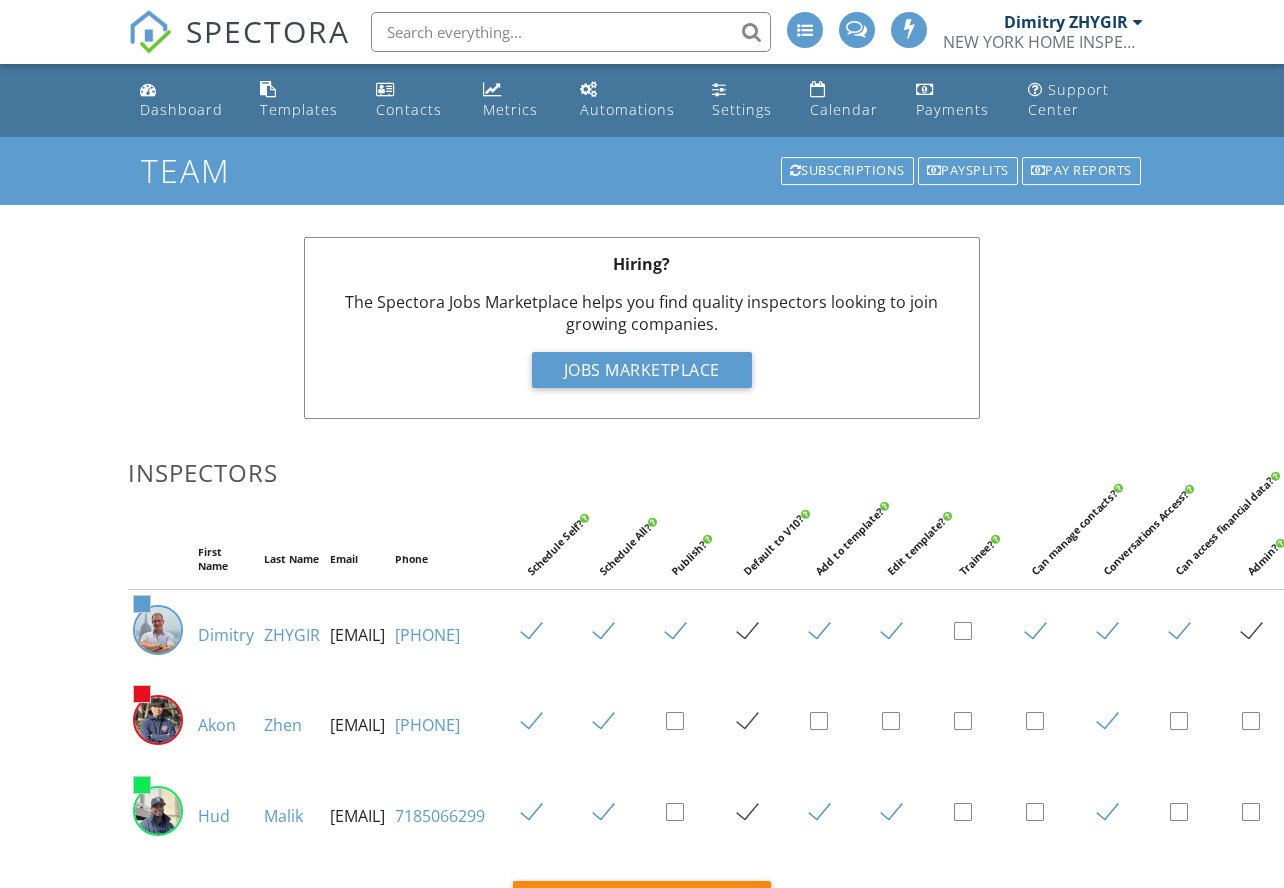 scroll, scrollTop: 0, scrollLeft: 0, axis: both 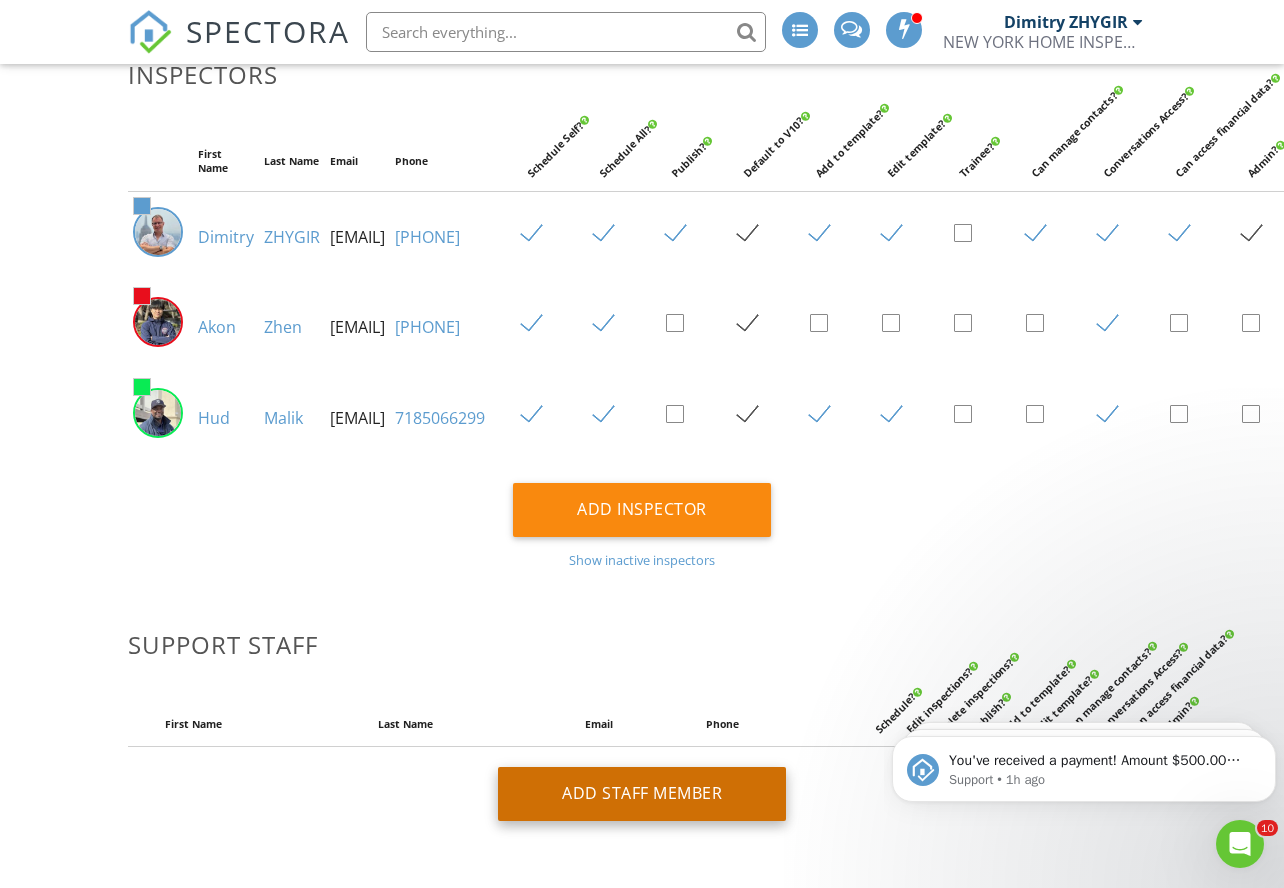 type on "[EMAIL]" 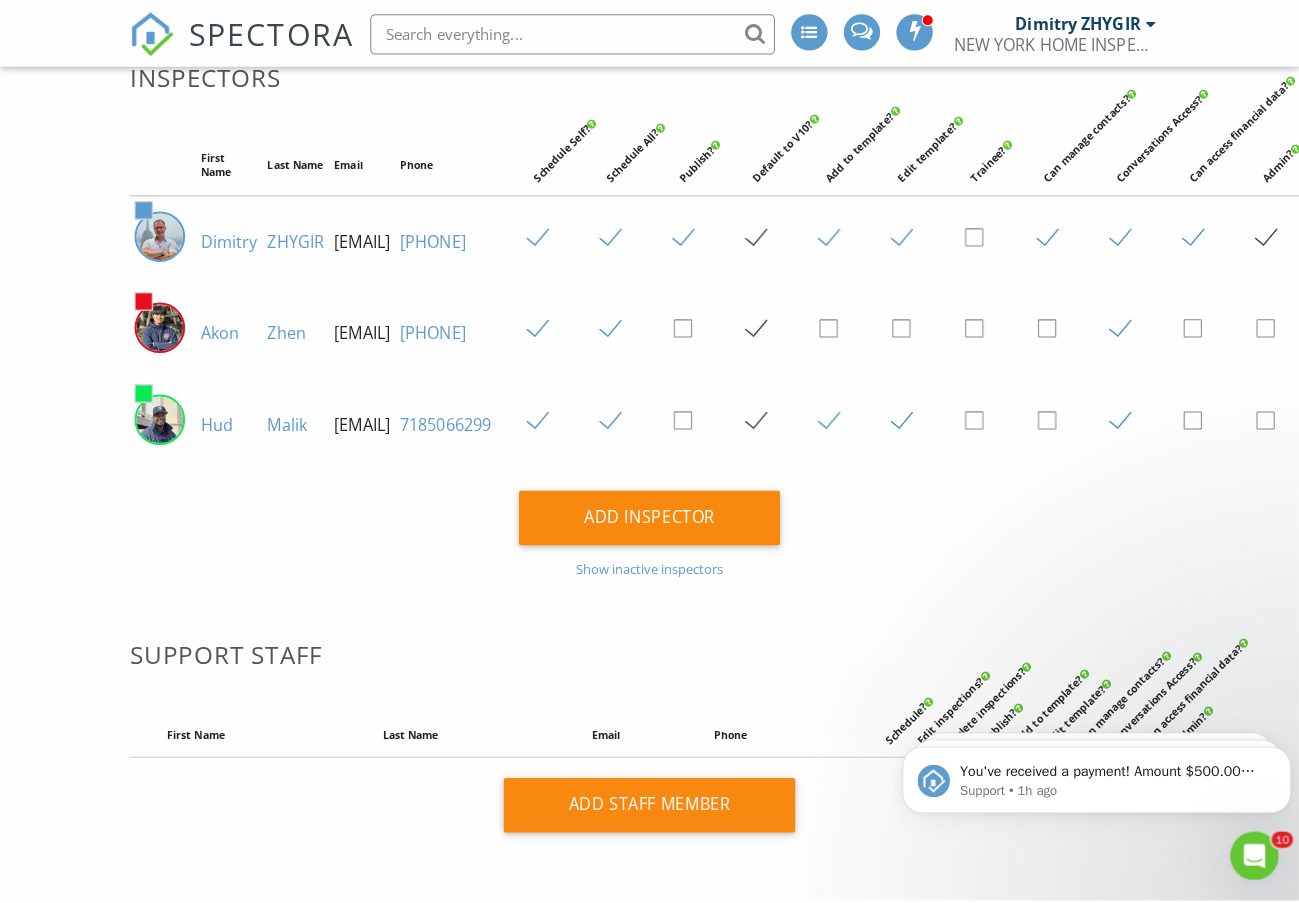 scroll, scrollTop: 383, scrollLeft: 0, axis: vertical 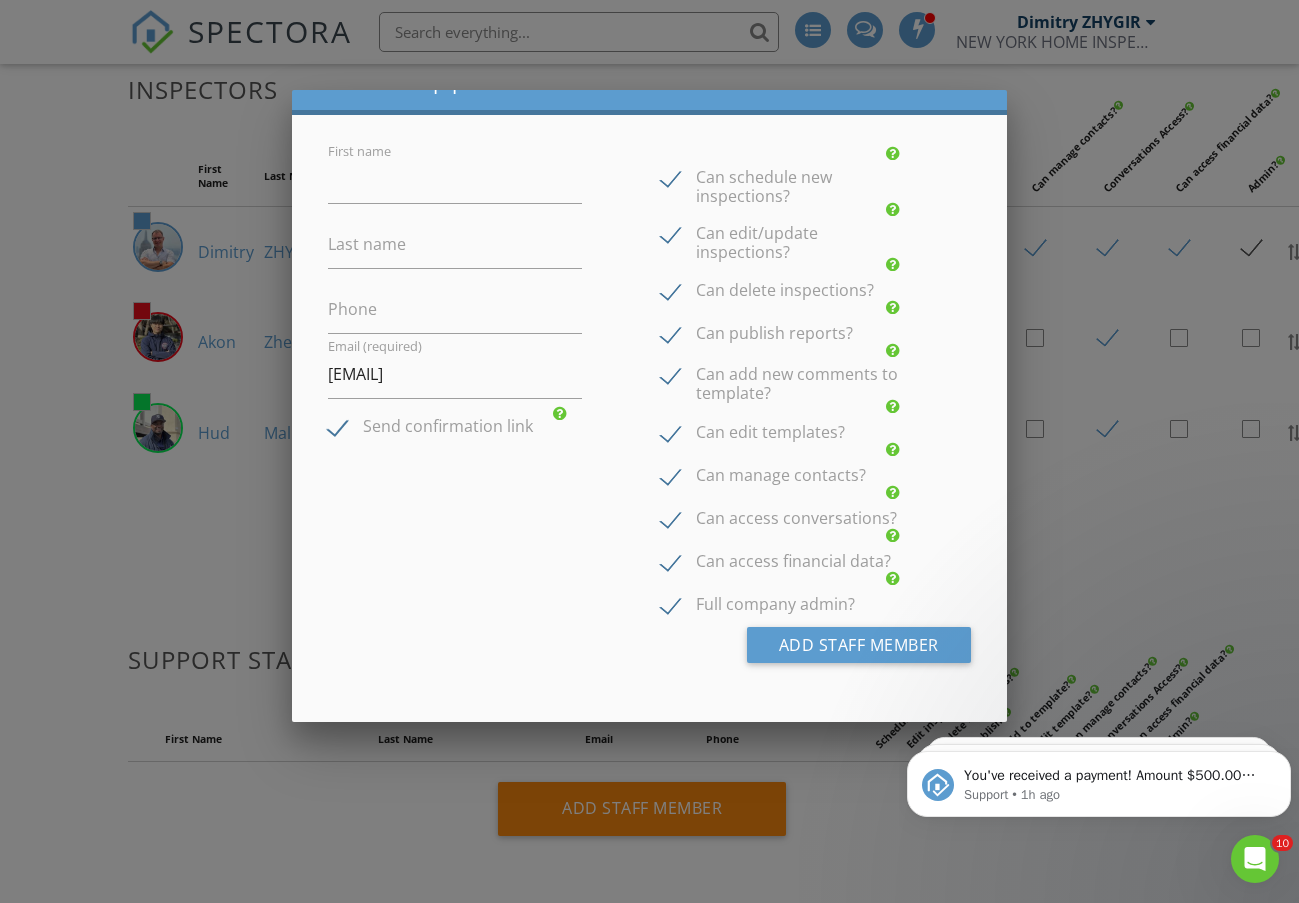 click at bounding box center (649, 464) 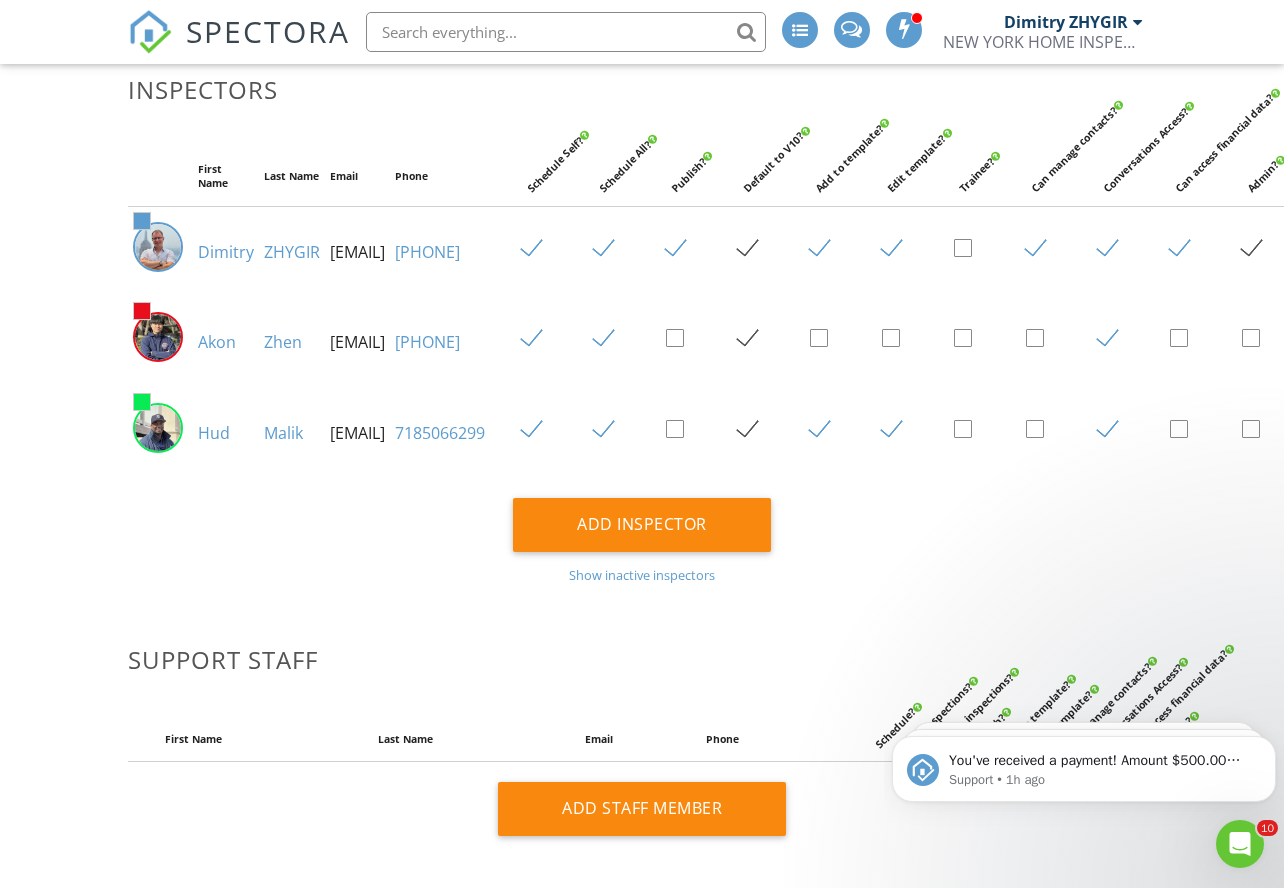 click at bounding box center [1138, 22] 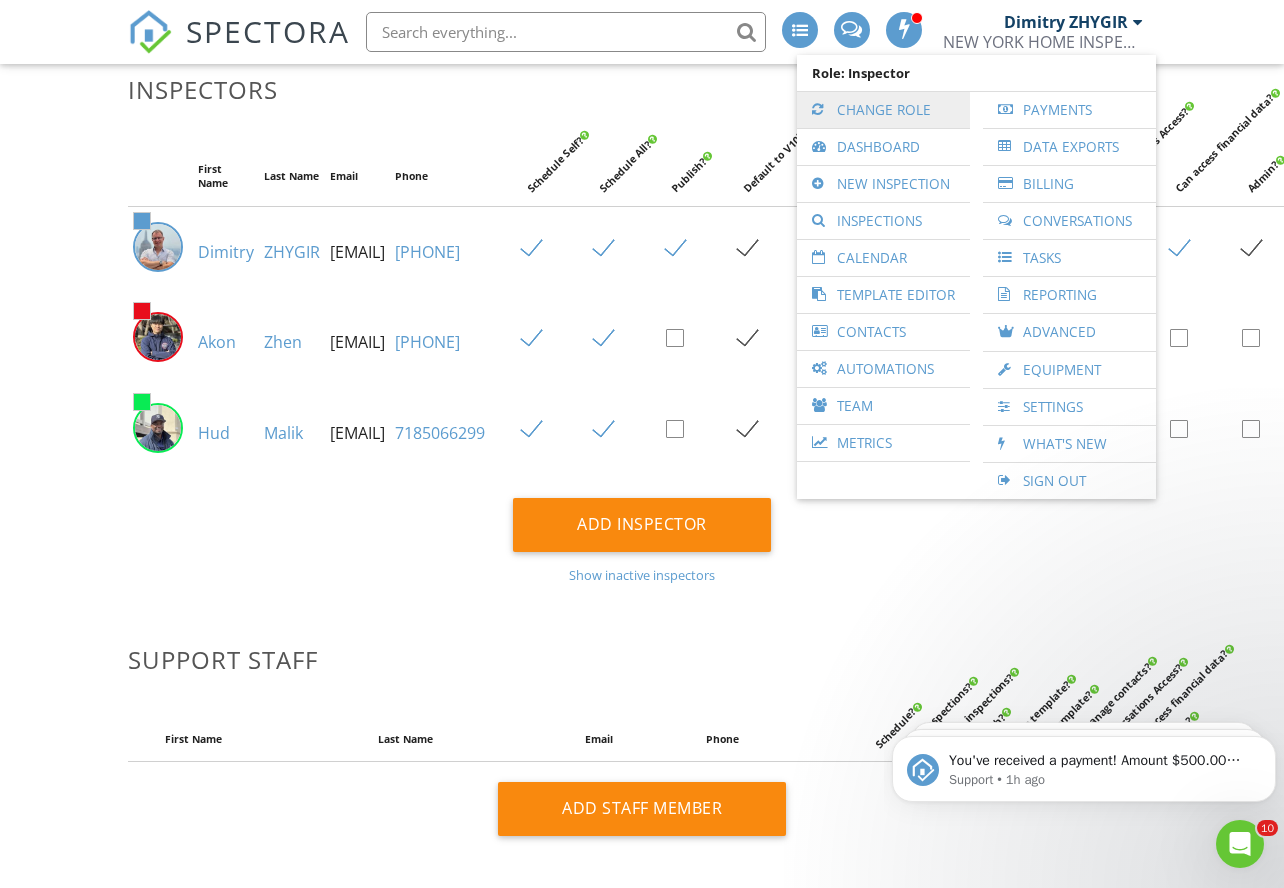 click on "Change Role" at bounding box center (883, 110) 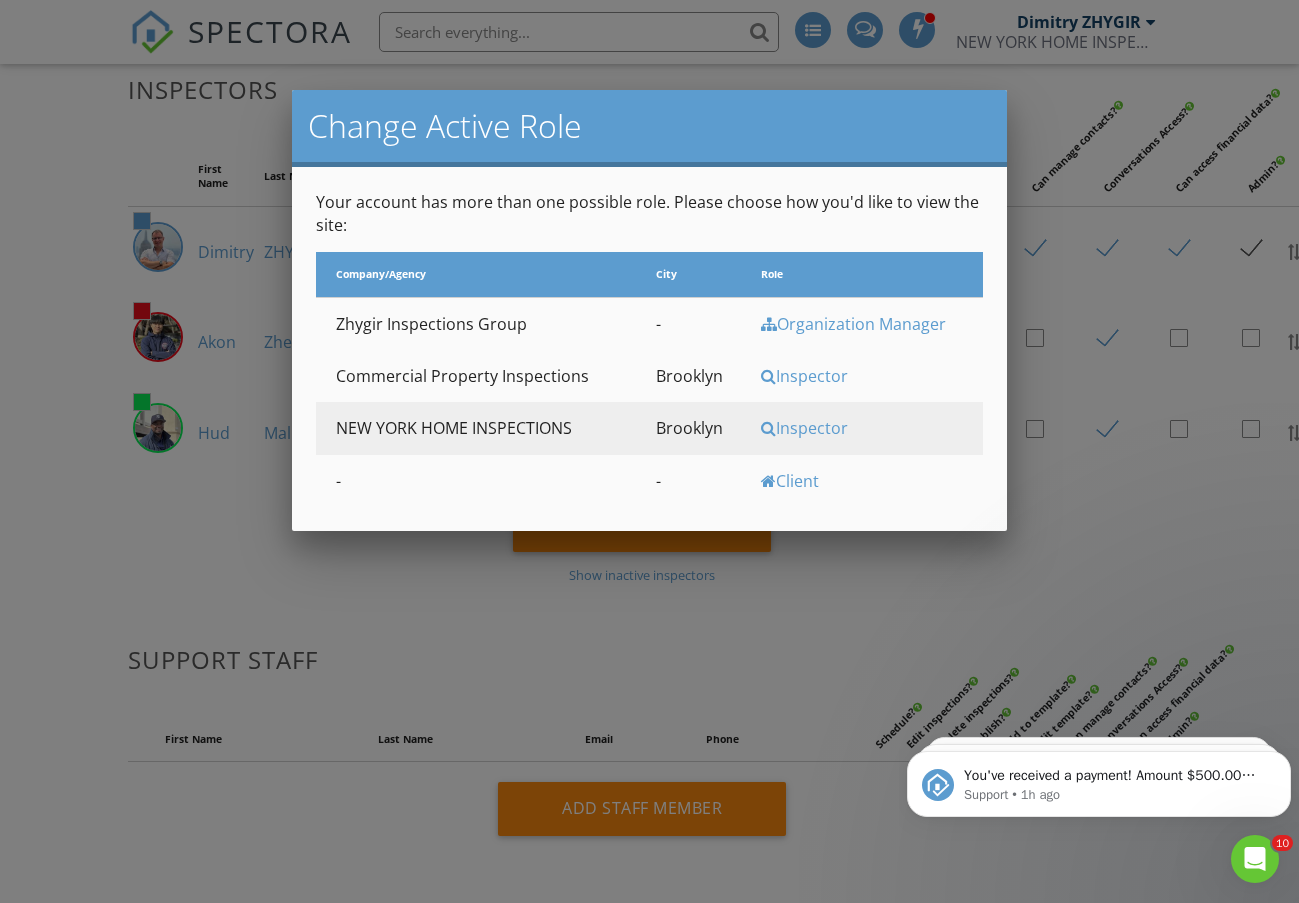 click on "Commercial Property Inspections" at bounding box center (475, 376) 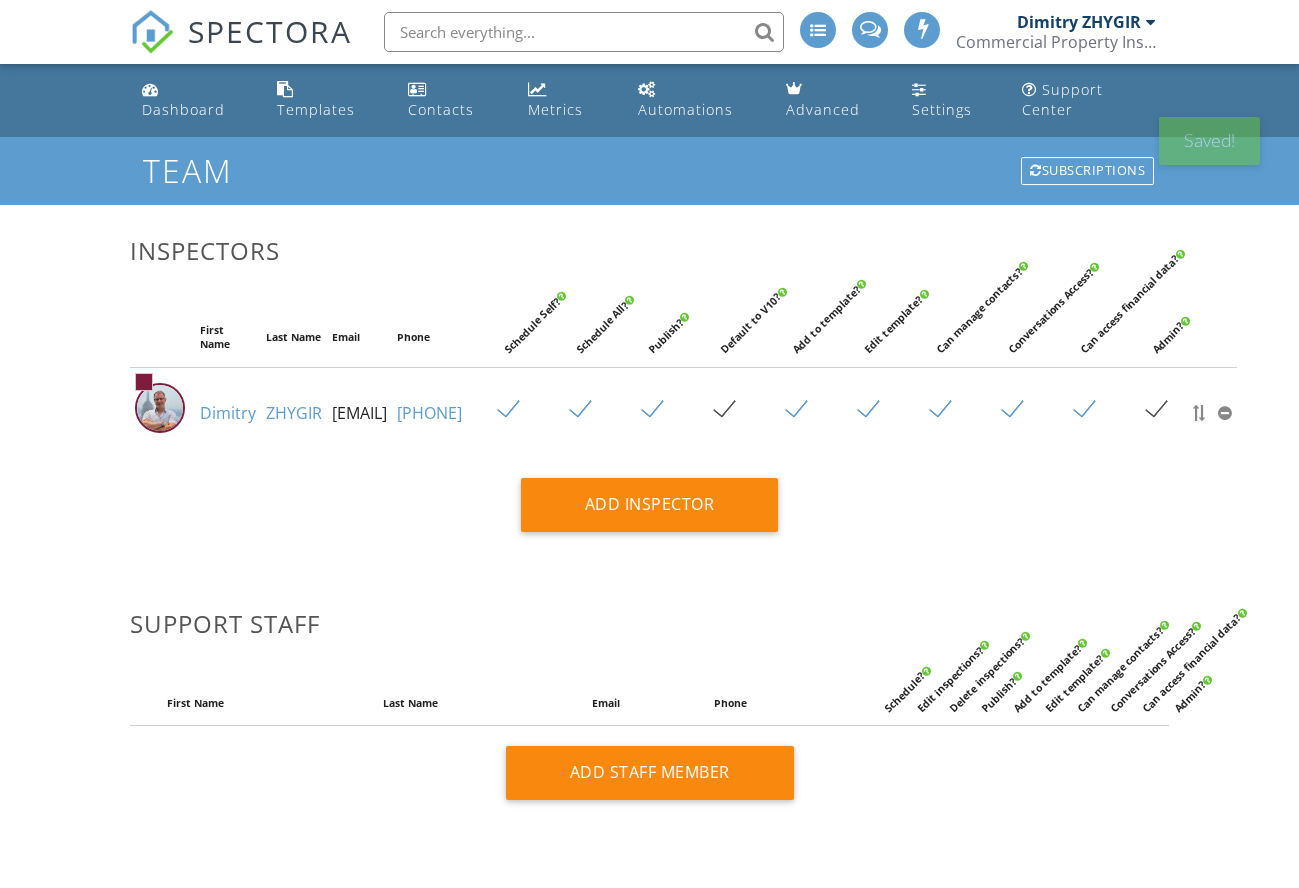 scroll, scrollTop: 0, scrollLeft: 0, axis: both 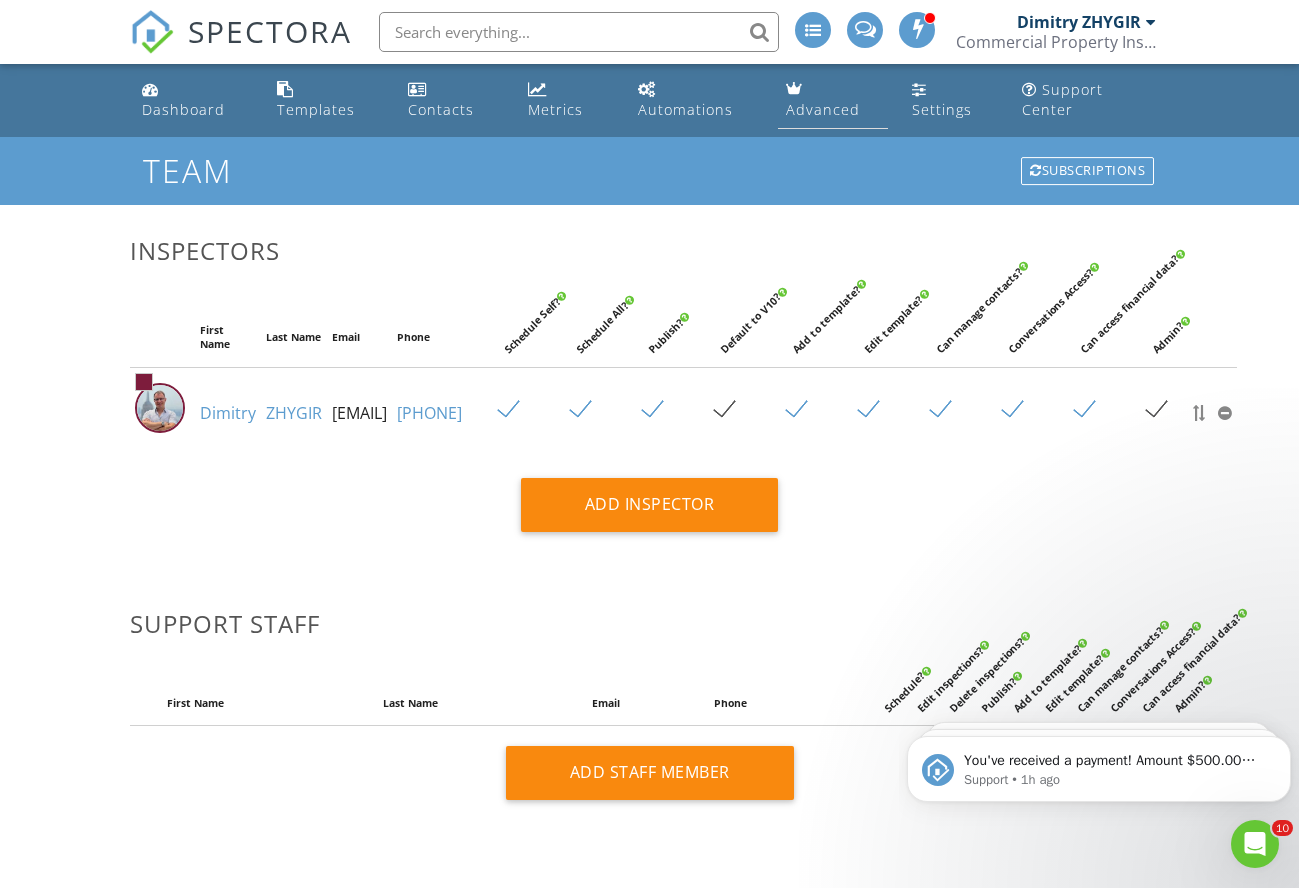 click on "Advanced" at bounding box center (823, 109) 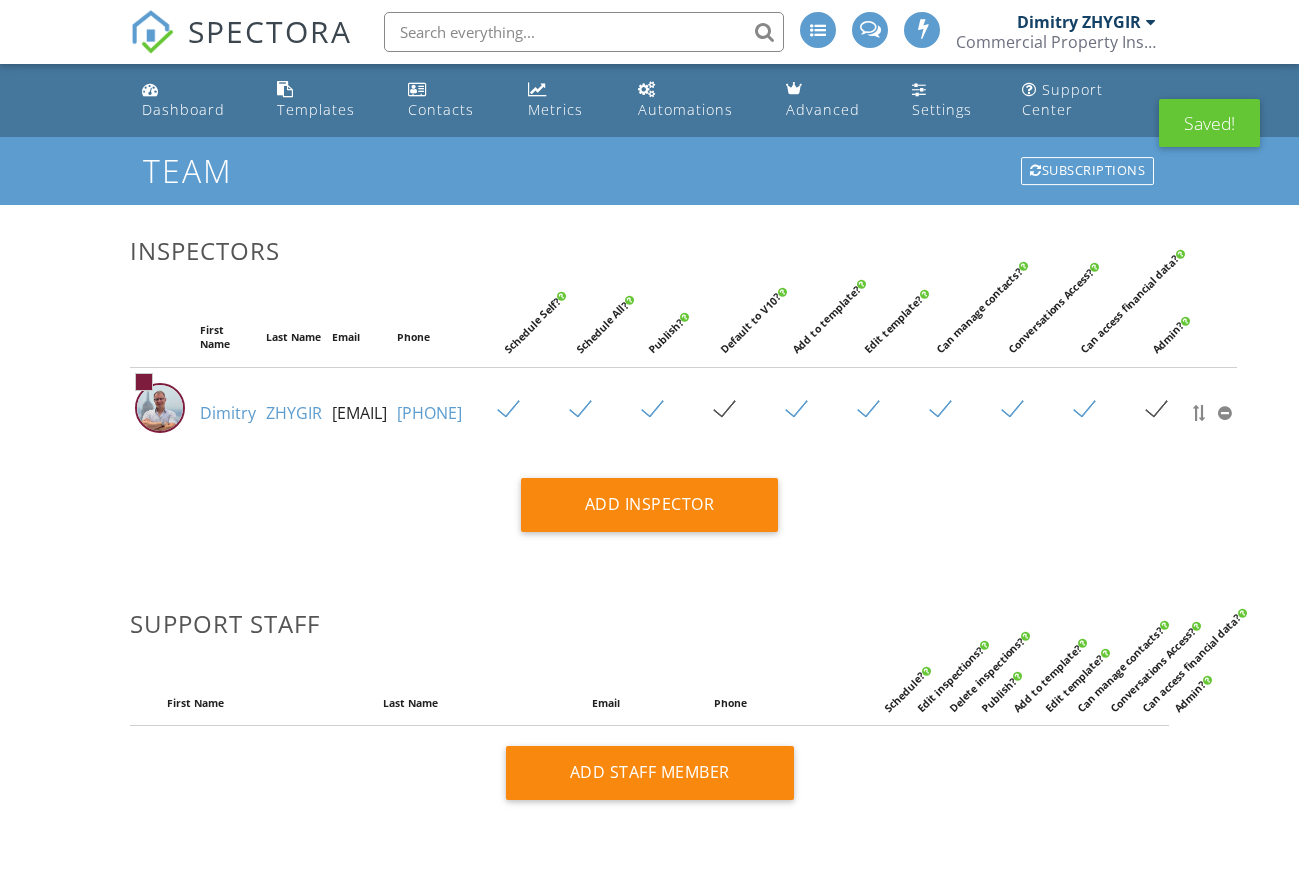 scroll, scrollTop: 0, scrollLeft: 0, axis: both 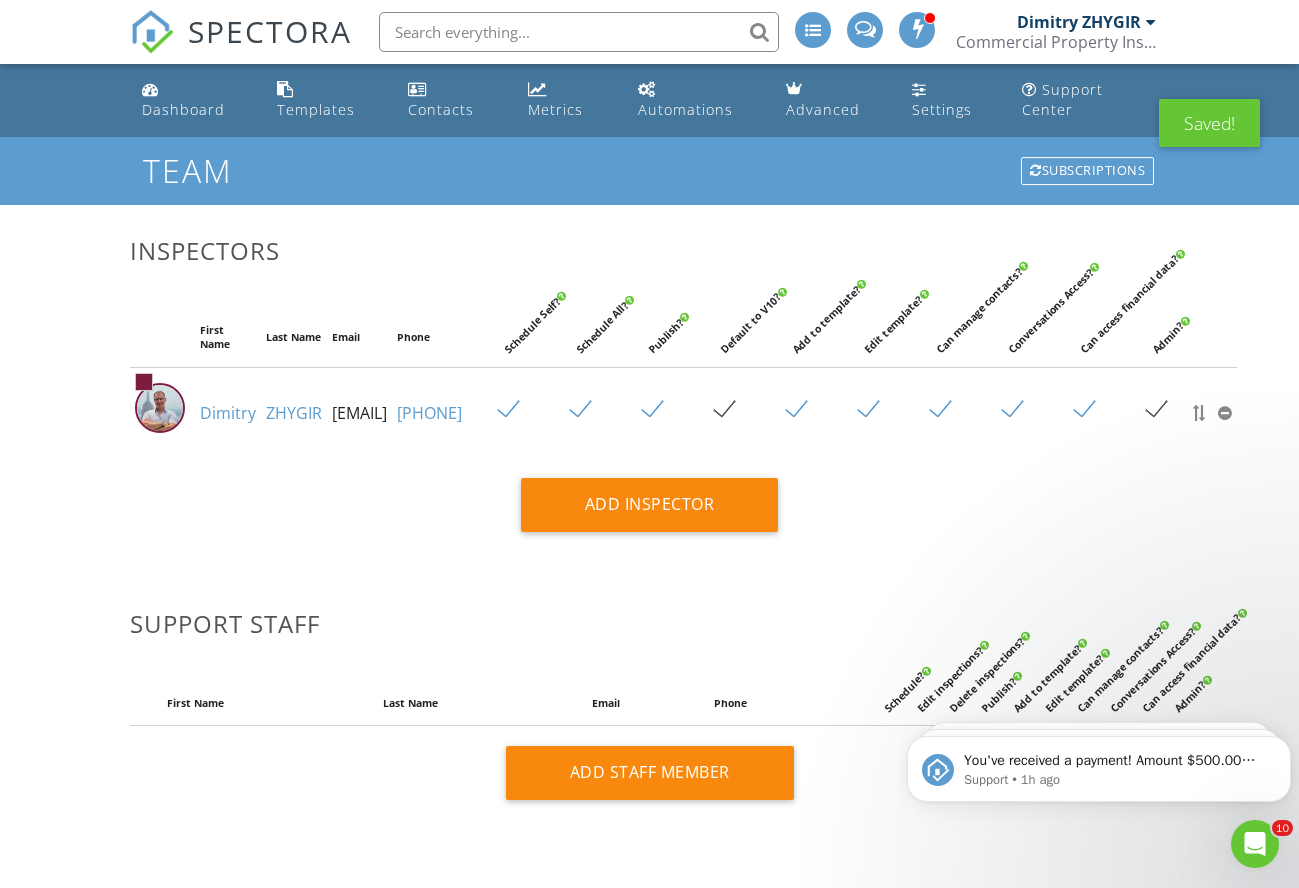 click on "Commercial Property Inspections" at bounding box center [1056, 42] 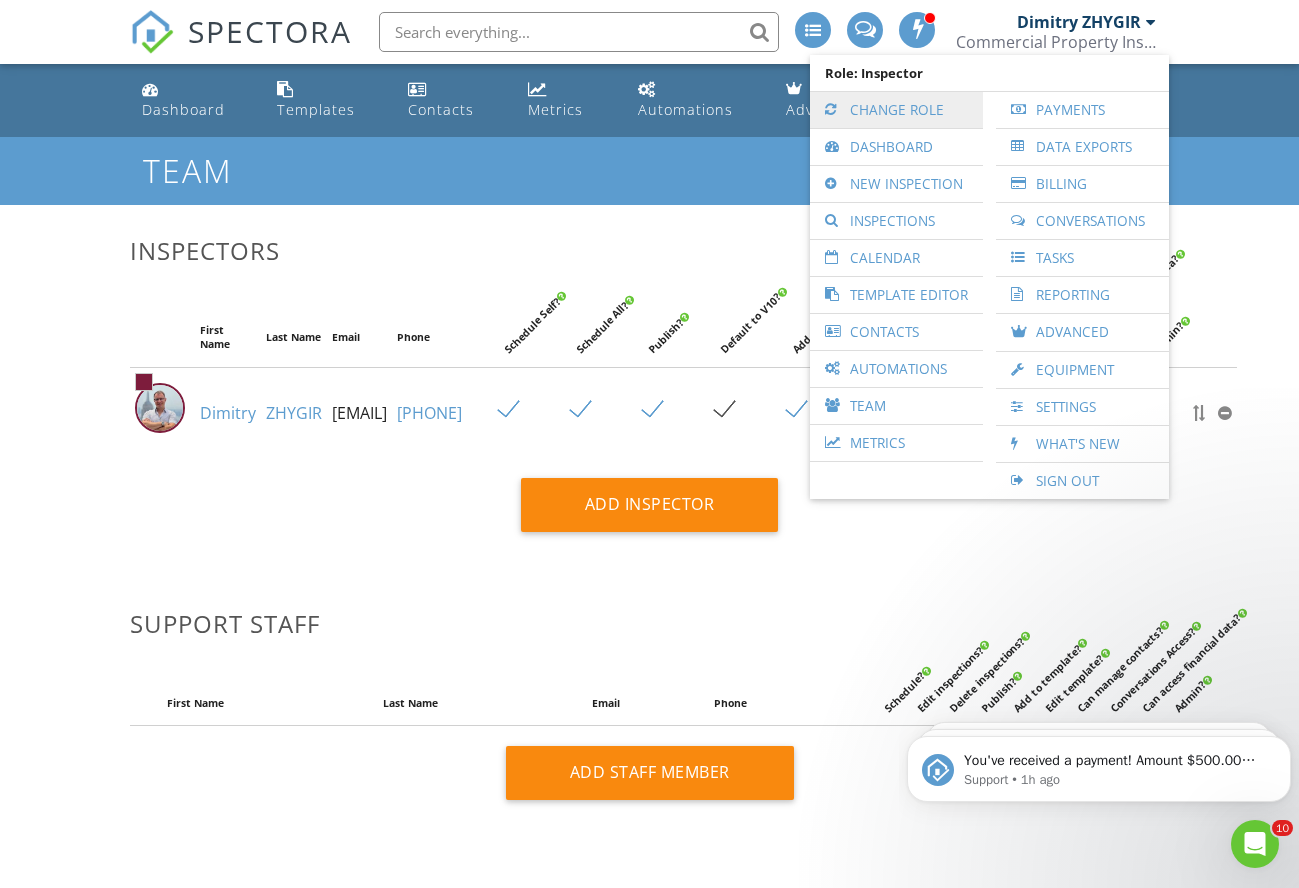 click on "Change Role" at bounding box center [896, 110] 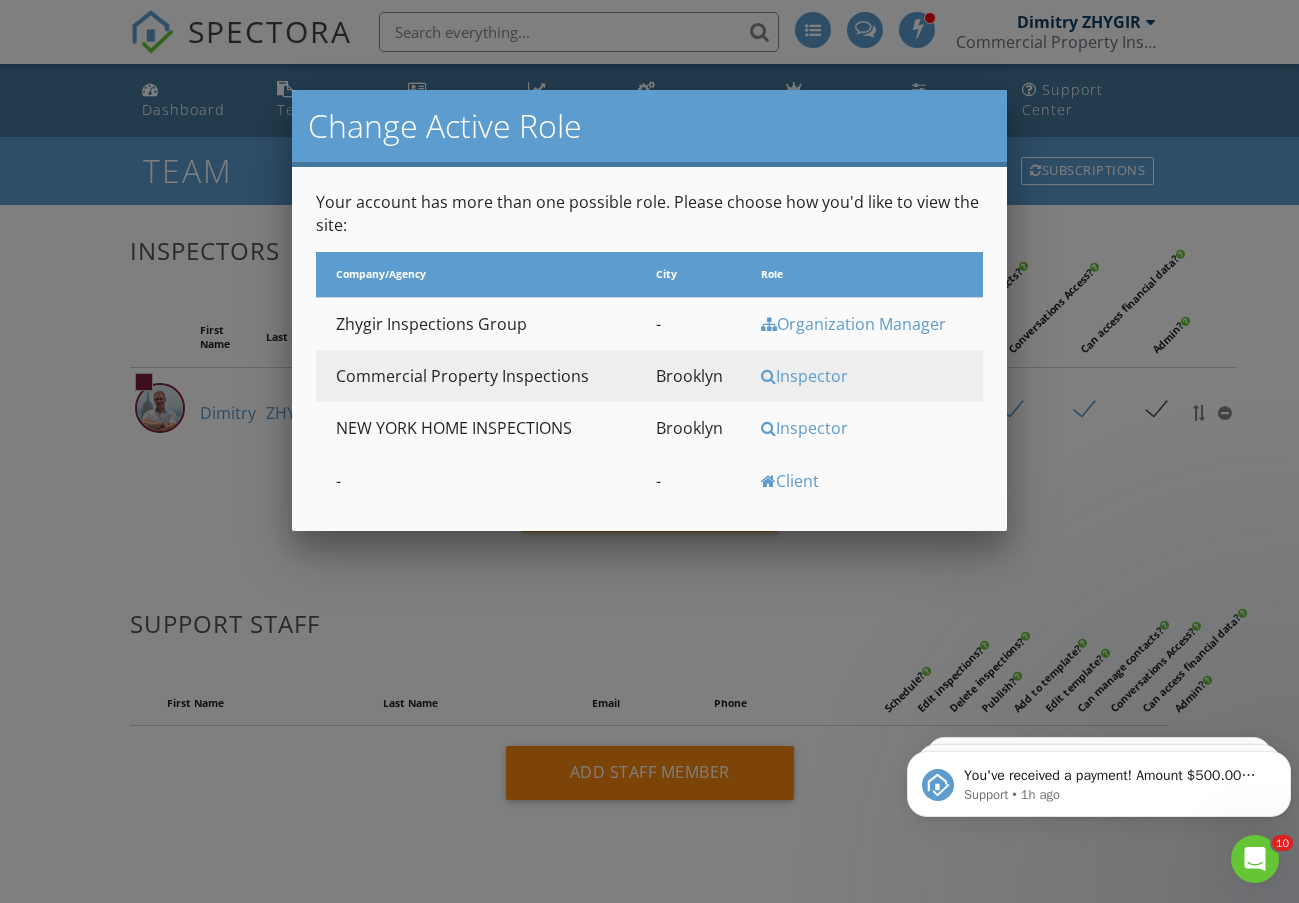 click on "Inspector" at bounding box center [869, 428] 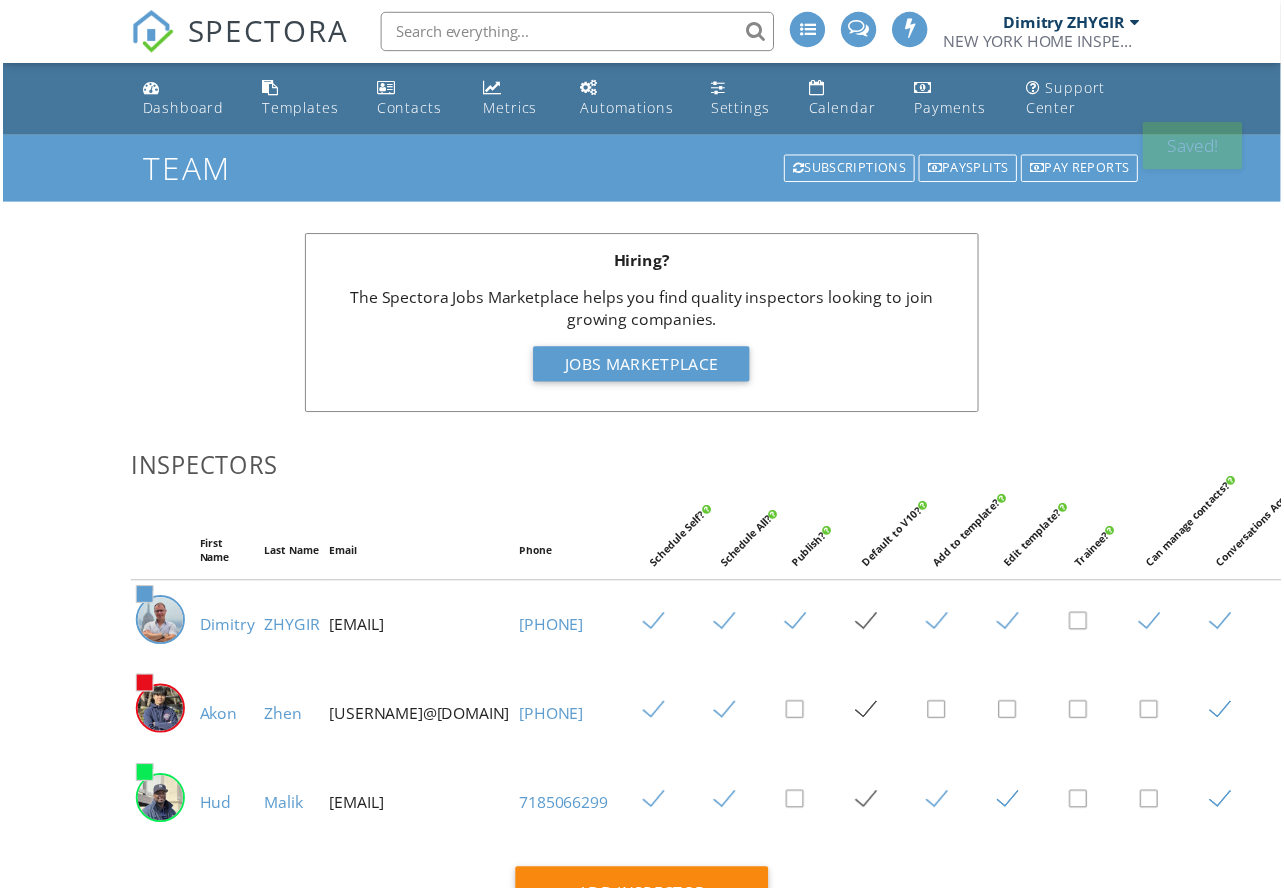 scroll, scrollTop: 0, scrollLeft: 0, axis: both 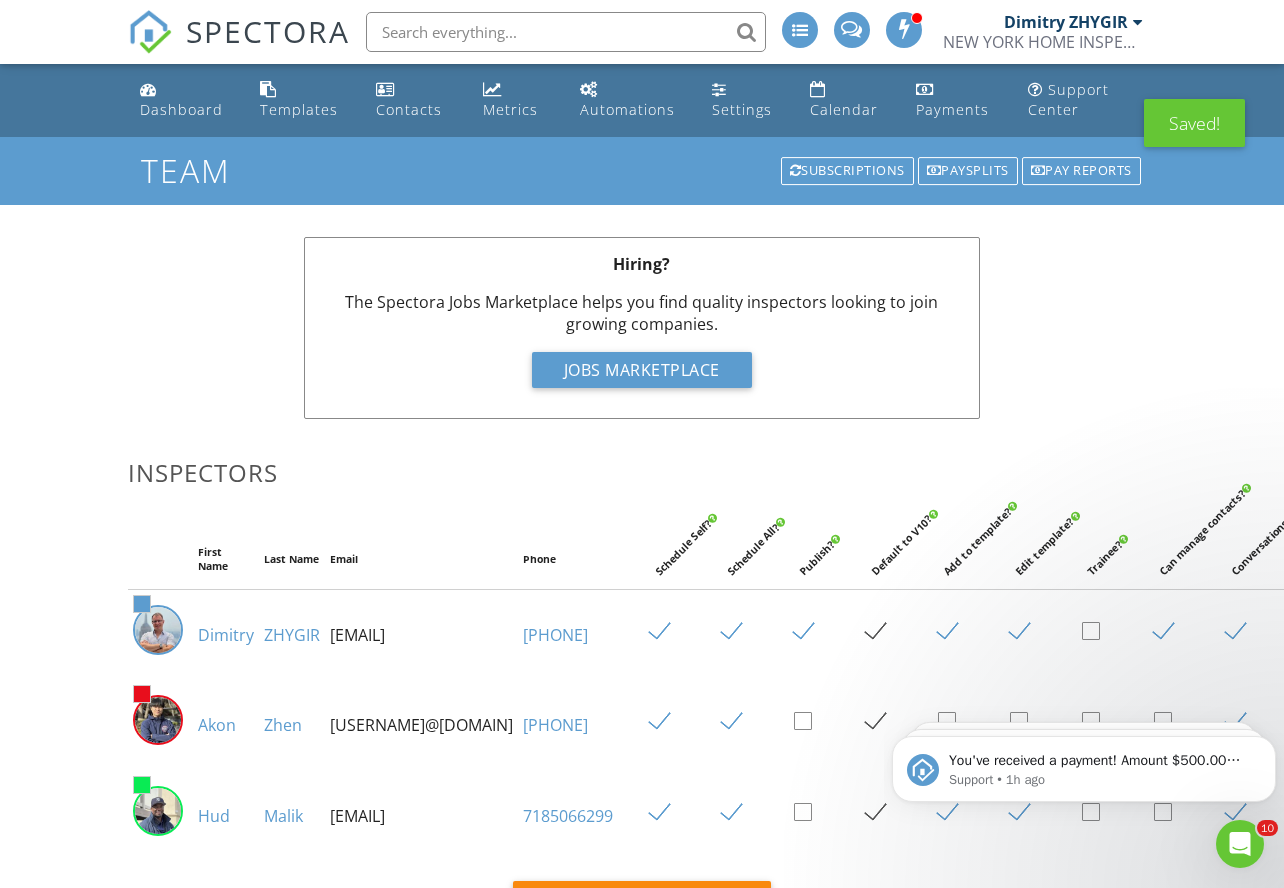 click on "Hiring?
The Spectora Jobs Marketplace helps you find quality inspectors looking to join growing companies.
Jobs Marketplace" at bounding box center (641, 338) 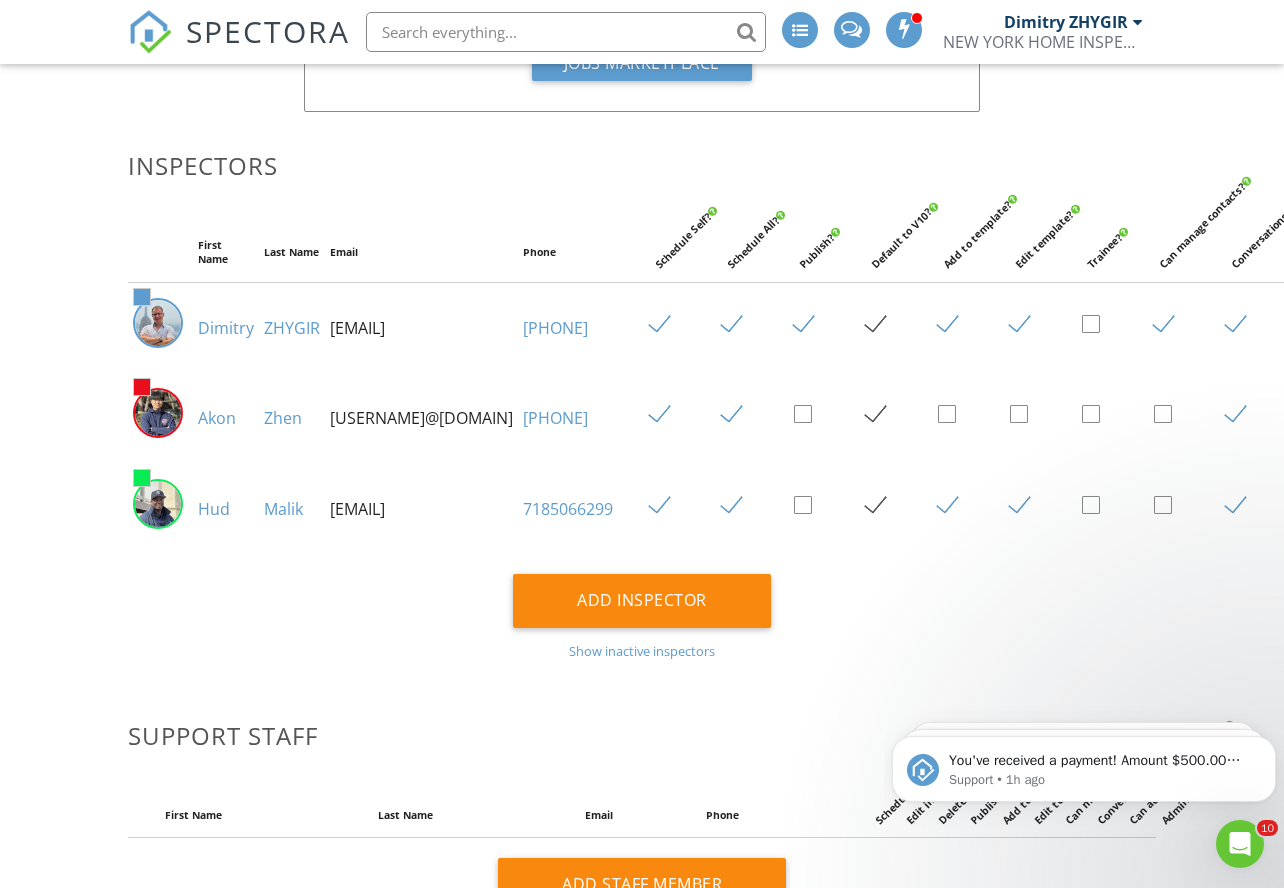 scroll, scrollTop: 333, scrollLeft: 0, axis: vertical 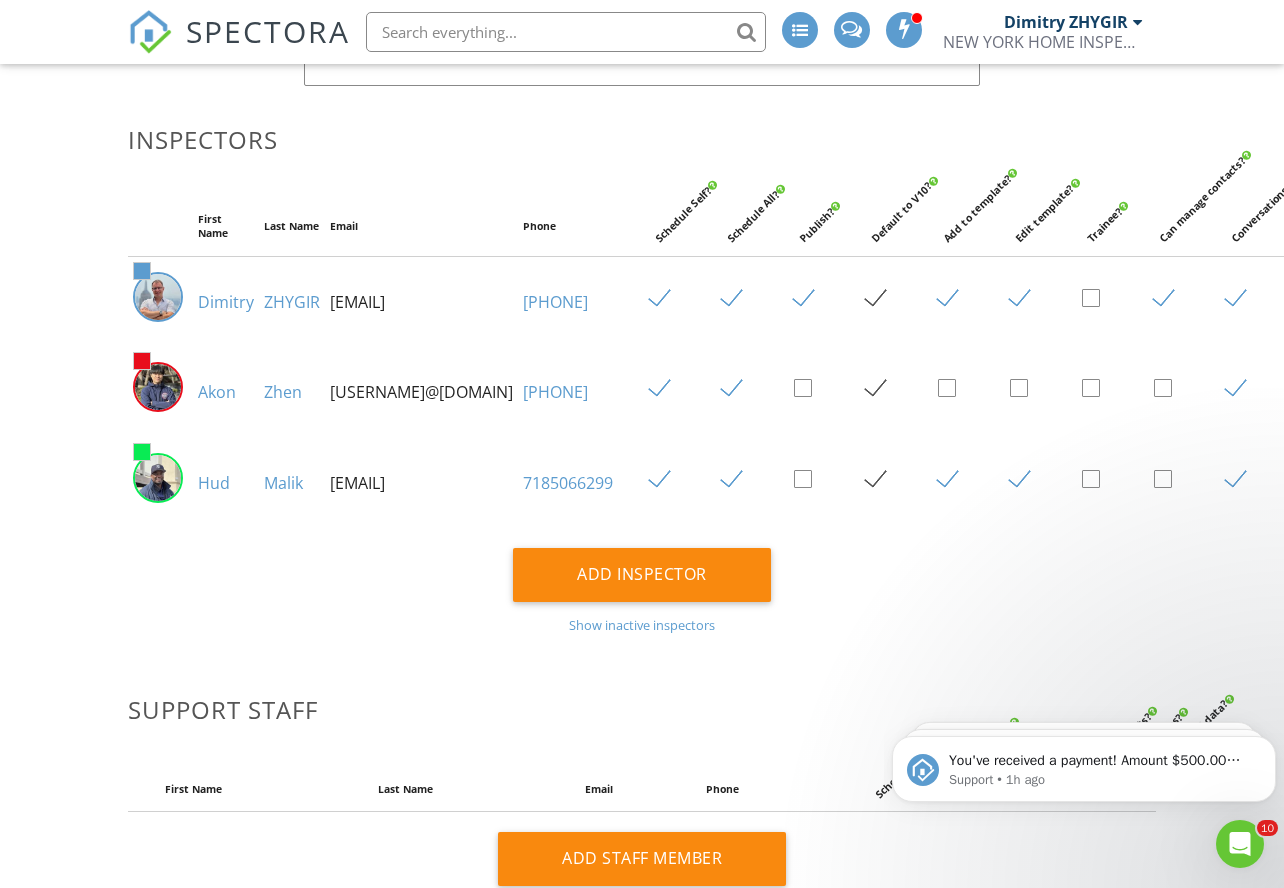 click on "Dashboard
Templates
Contacts
Metrics
Automations
Settings
Calendar
Payments
Support Center
Team
Subscriptions
Paysplits
Pay reports
Hiring?
The Spectora Jobs Marketplace helps you find quality inspectors looking to join growing companies.
Jobs Marketplace
Inspectors
First Name
Last Name
Email
Phone
Schedule Self?
Schedule All?
Publish?
Default to V10?
Add to template?
Edit template?
Trainee?
Can manage contacts?
Conversations Access?
Can access financial data?
Admin?
#5c9ccf
Dimitry
ZHYGIR
inspector@nyhi.us
3477777782
#e80e1c
Akon
Zhen
3478811634" at bounding box center [642, 342] 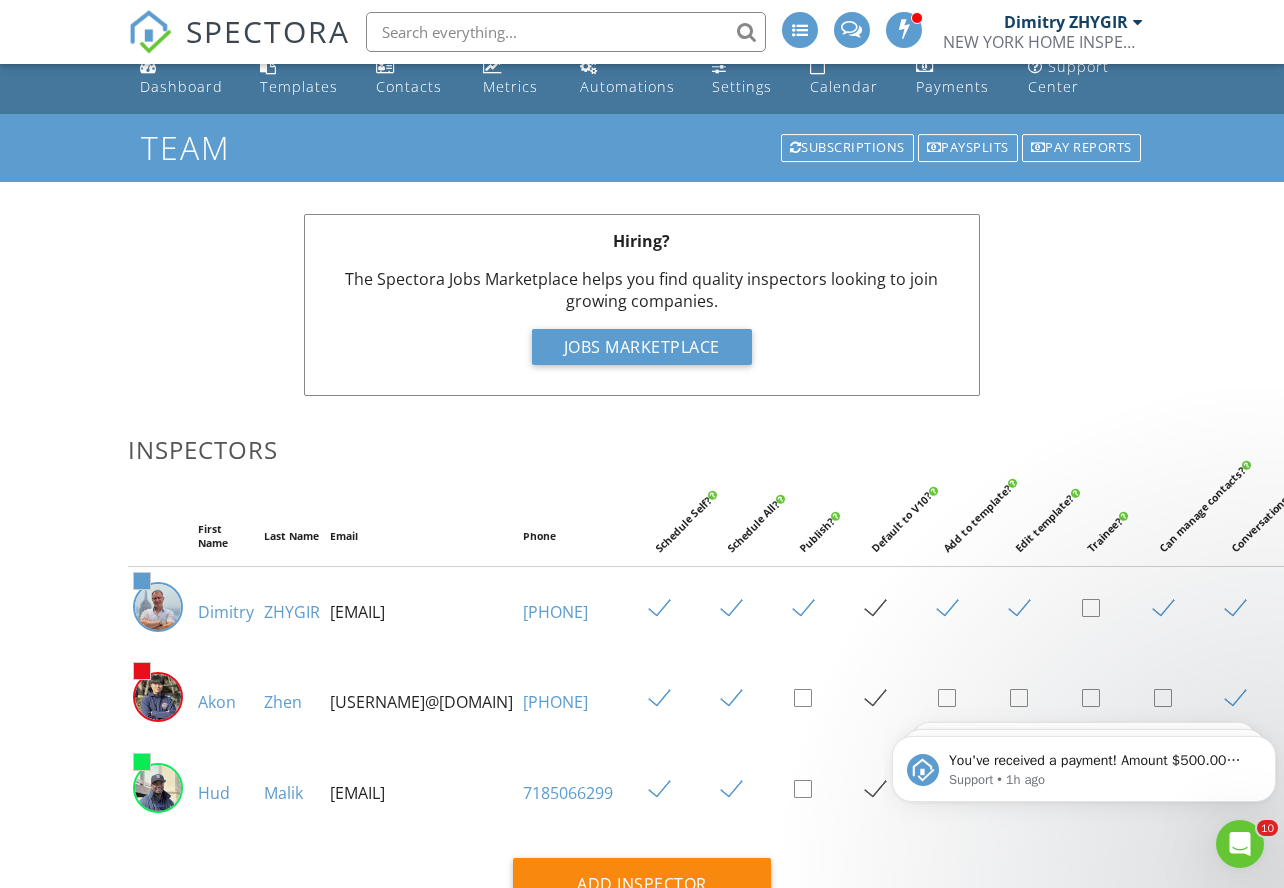 scroll, scrollTop: 0, scrollLeft: 0, axis: both 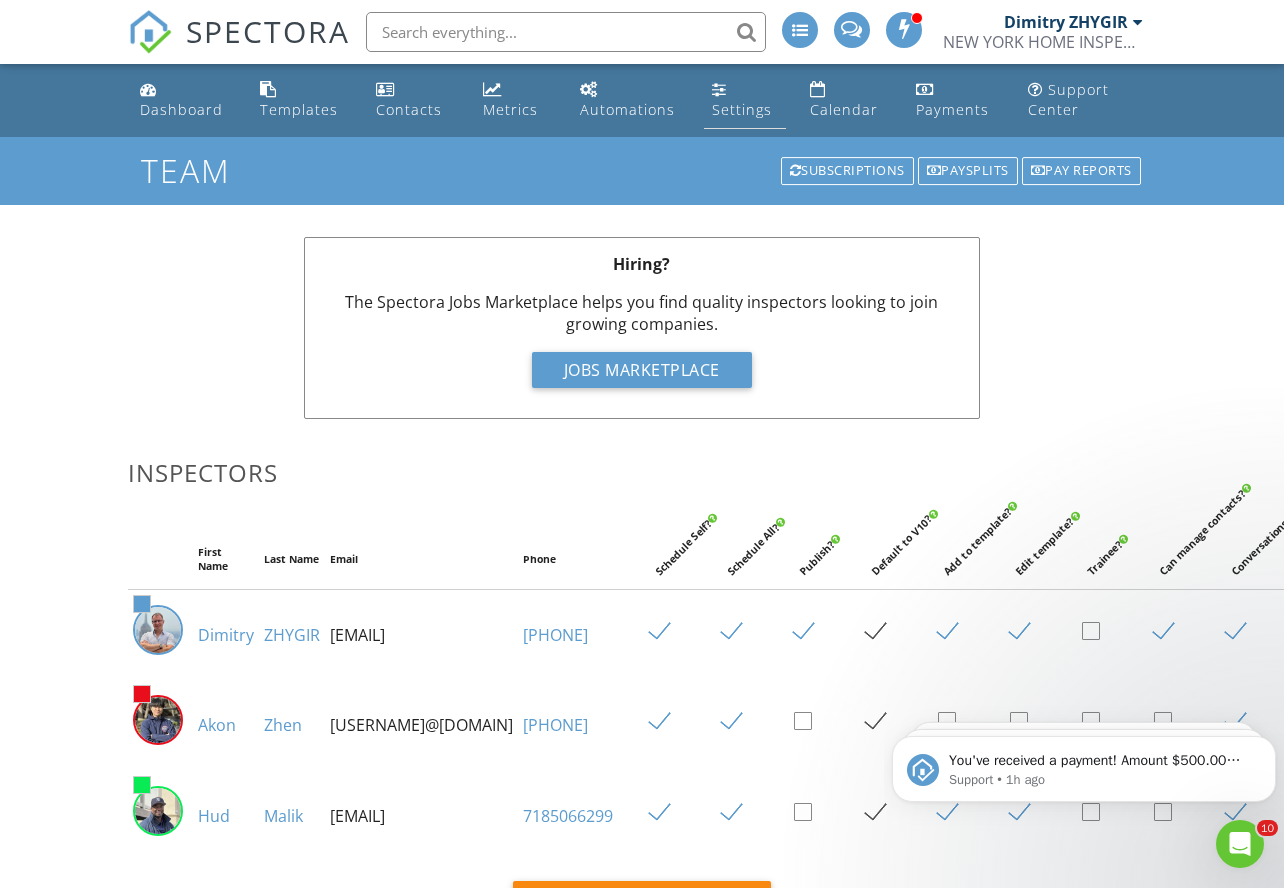 click on "Settings" at bounding box center [742, 109] 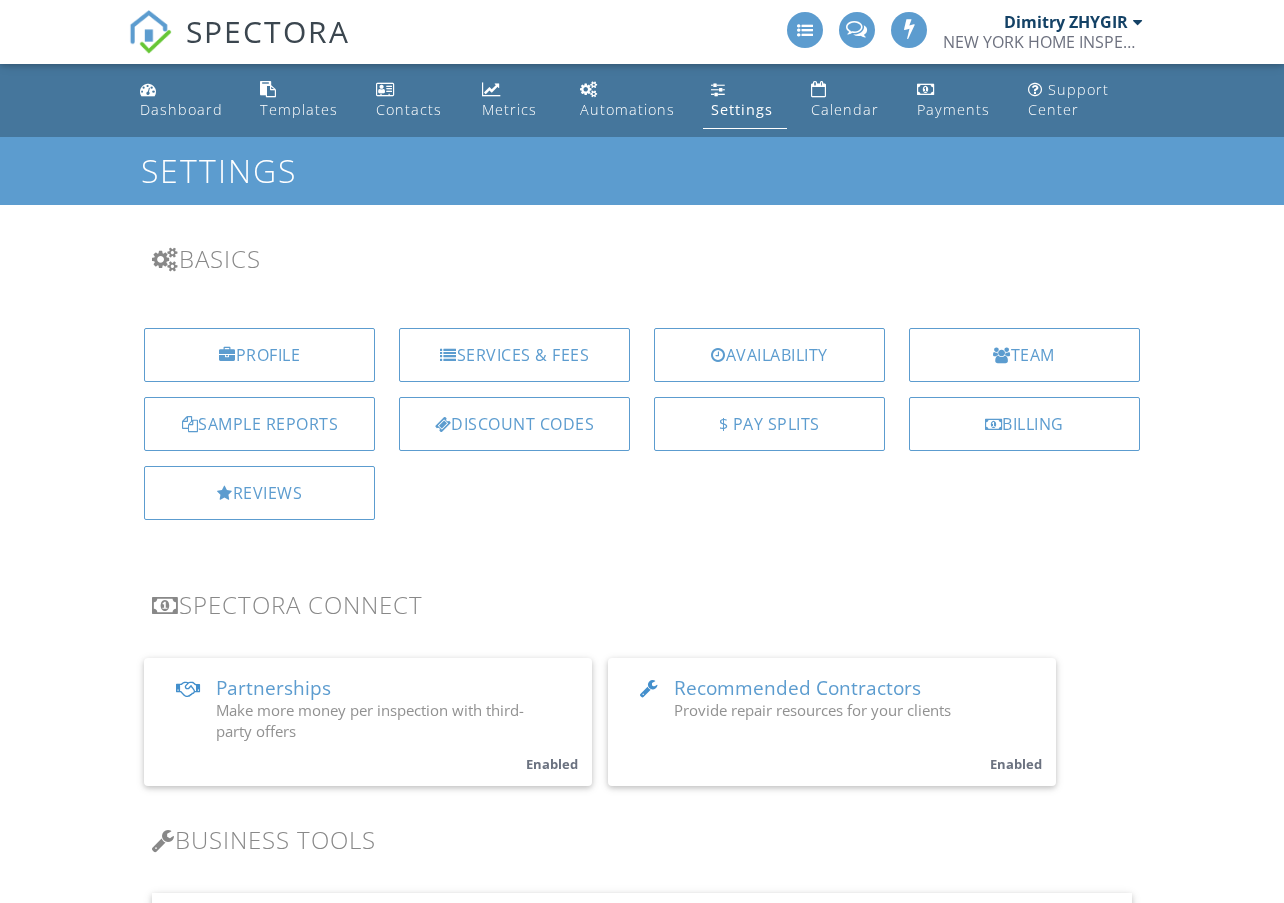 scroll, scrollTop: 0, scrollLeft: 0, axis: both 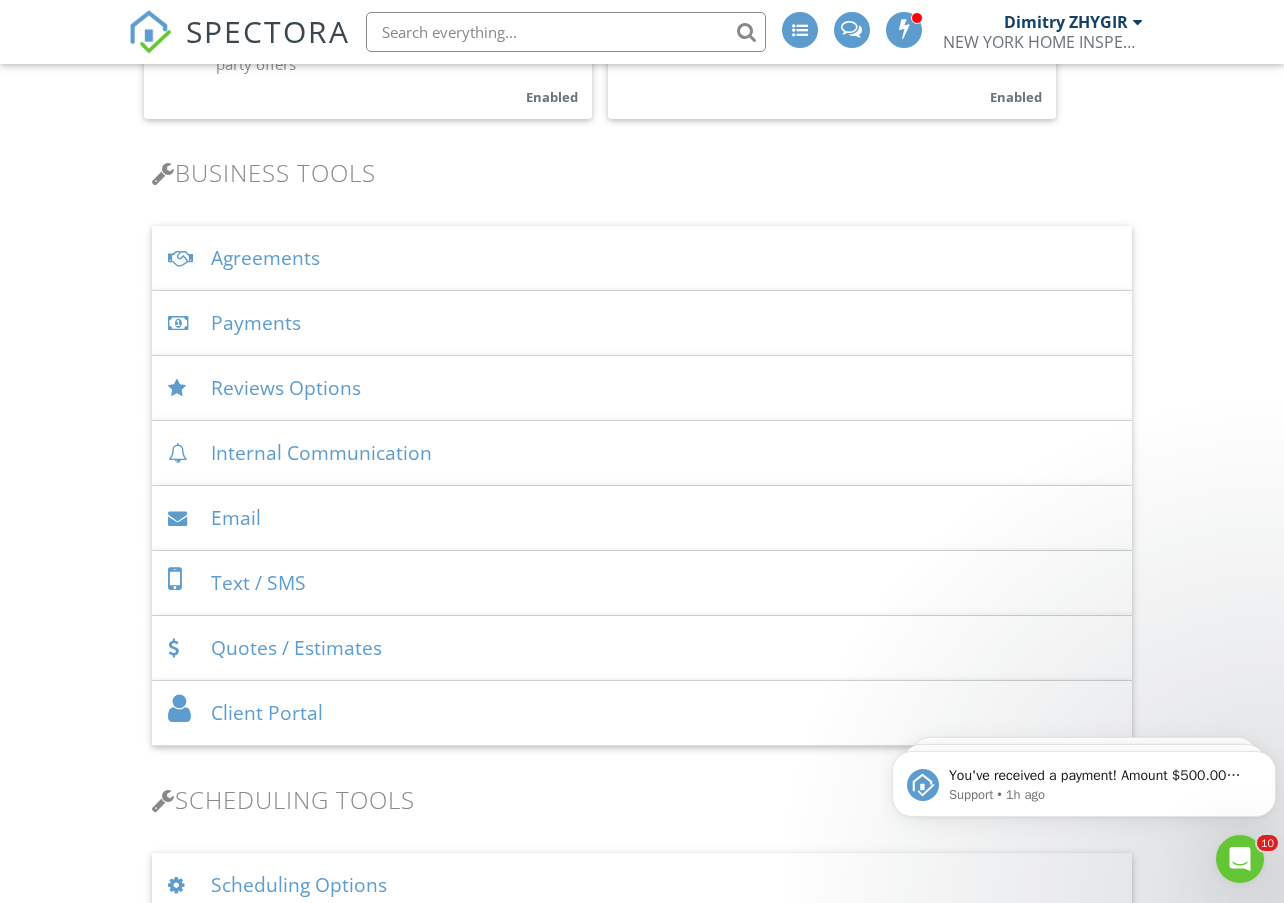 click on "Internal Communication" at bounding box center (641, 453) 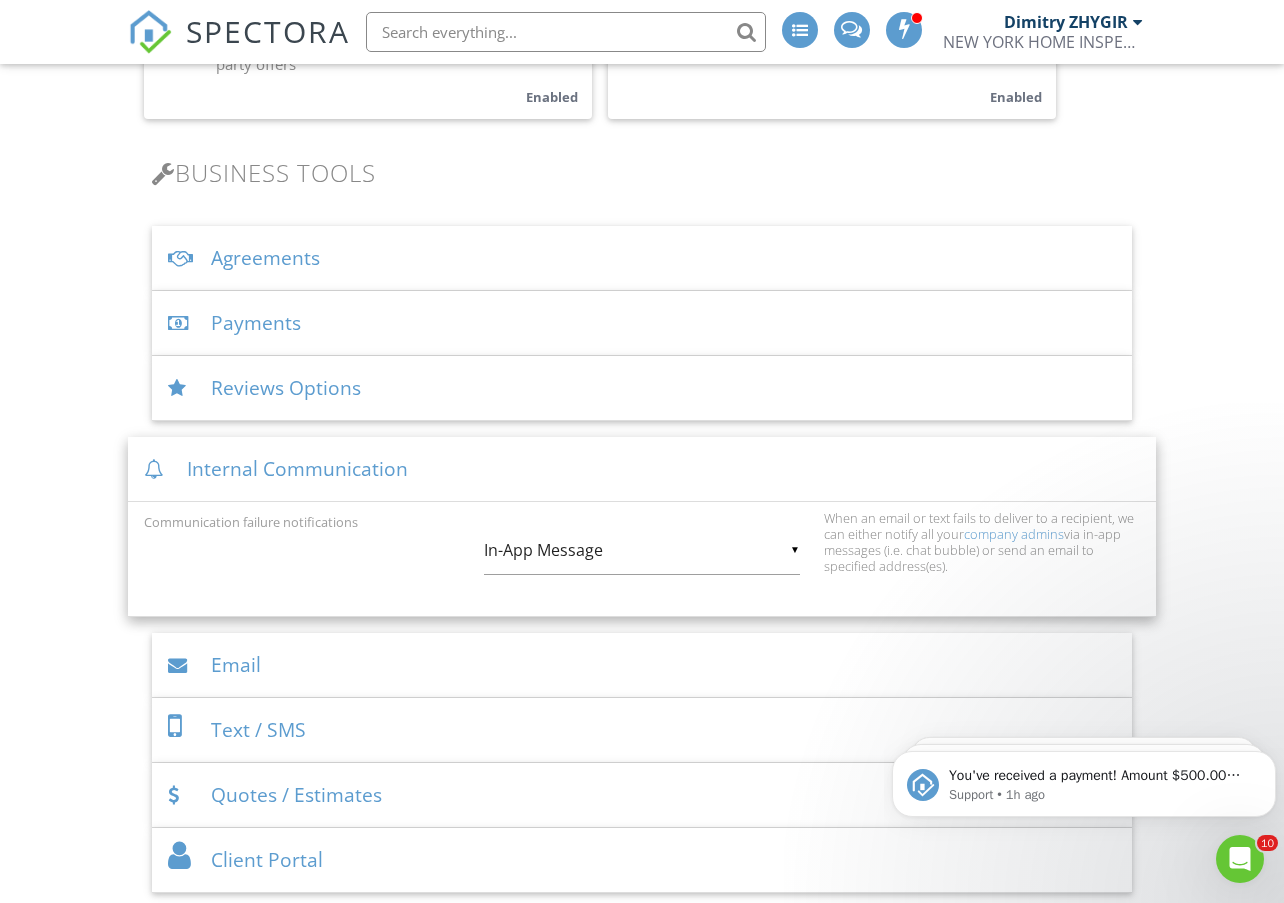 click on "Dashboard
Templates
Contacts
Metrics
Automations
Settings
Calendar
Payments
Support Center
Settings
Basics
Profile
Services & Fees
Availability
Team
Sample Reports
Discount Codes
$
Pay Splits
Billing
Reviews
Spectora Connect
Partnerships
Make more money per inspection with third-party offers
Enabled
Recommended Contractors
Provide repair resources for your clients
Enabled
Business Tools
Agreements
Signature Type
▼ E-signature (checkbox) E-signature (checkbox) Written Signature E-signature (checkbox)
Written Signature
Client agreement instructions
This text will appear on the client portal under "Sign Agreement(s)"
Inline Style XLarge Large Normal Small Light Bold" at bounding box center (642, 1095) 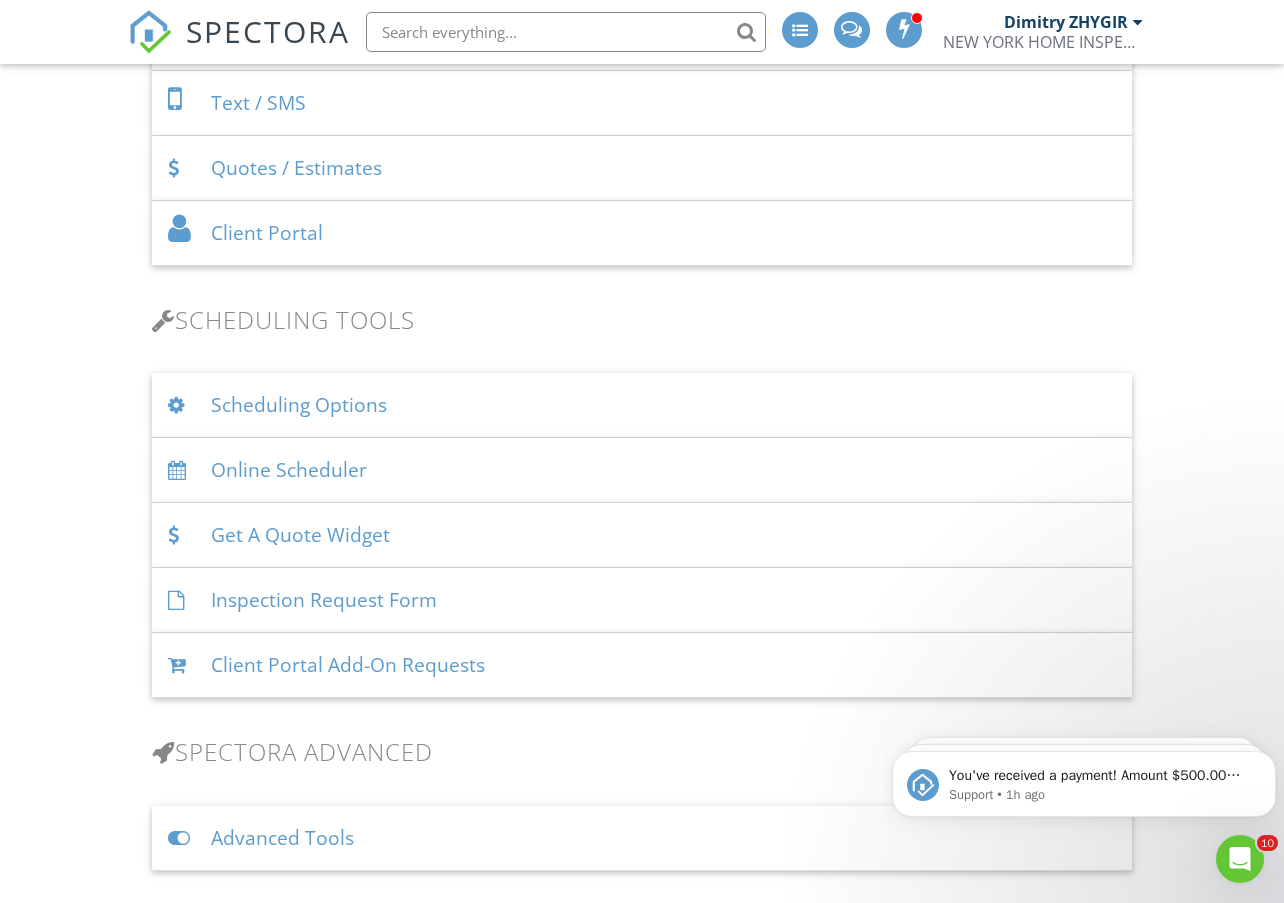 scroll, scrollTop: 1333, scrollLeft: 0, axis: vertical 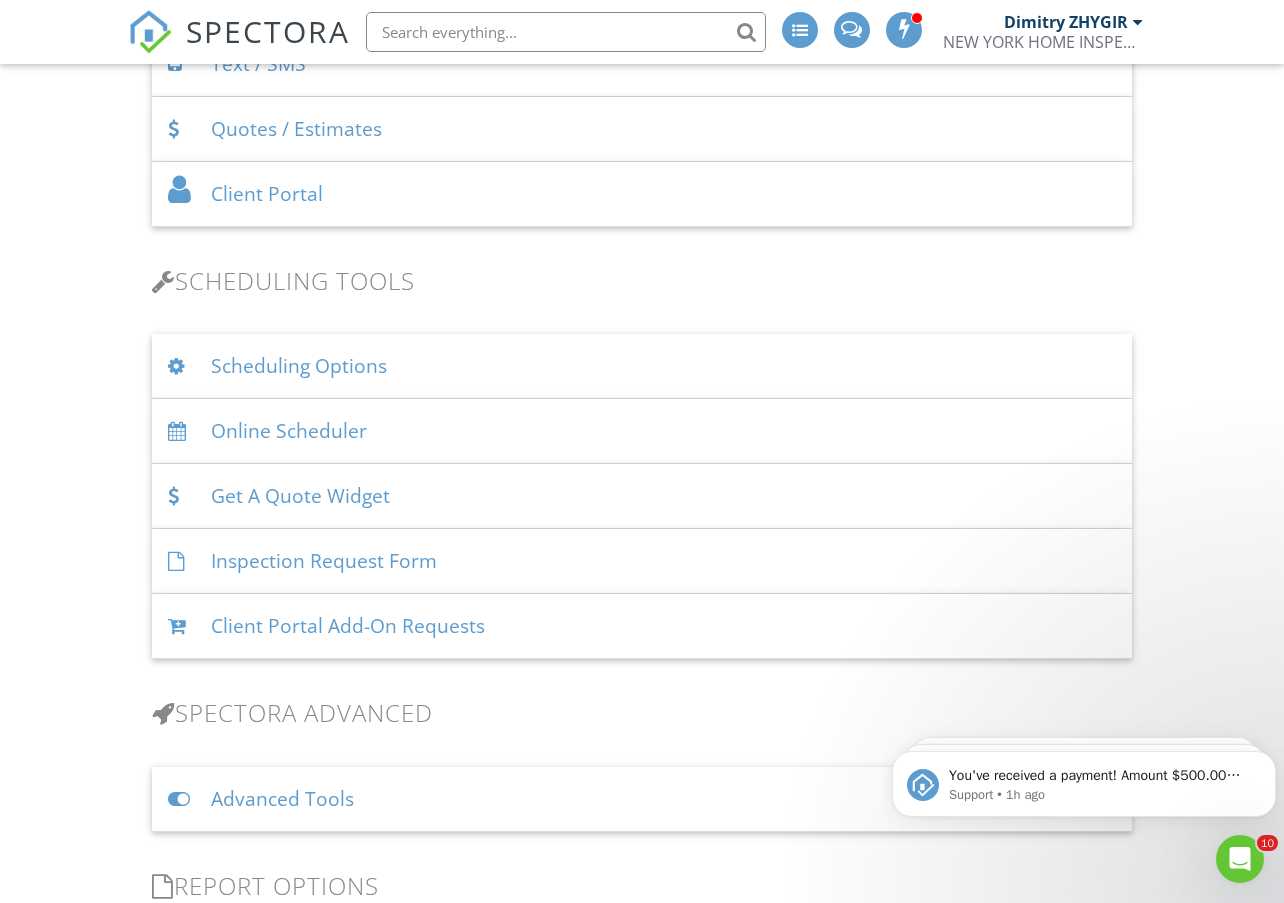 click on "Online Scheduler" at bounding box center [641, 431] 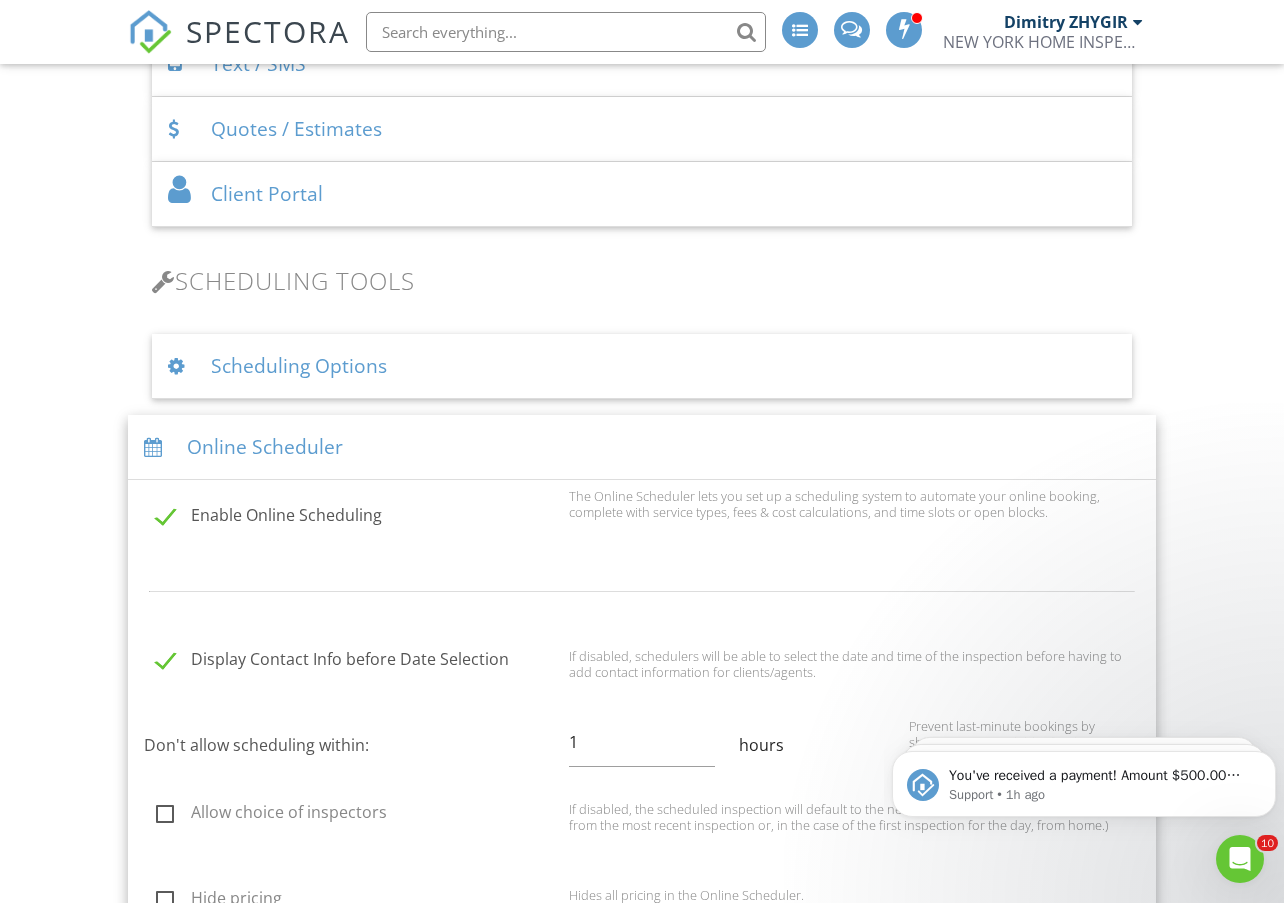 click on "Scheduling Options" at bounding box center (641, 366) 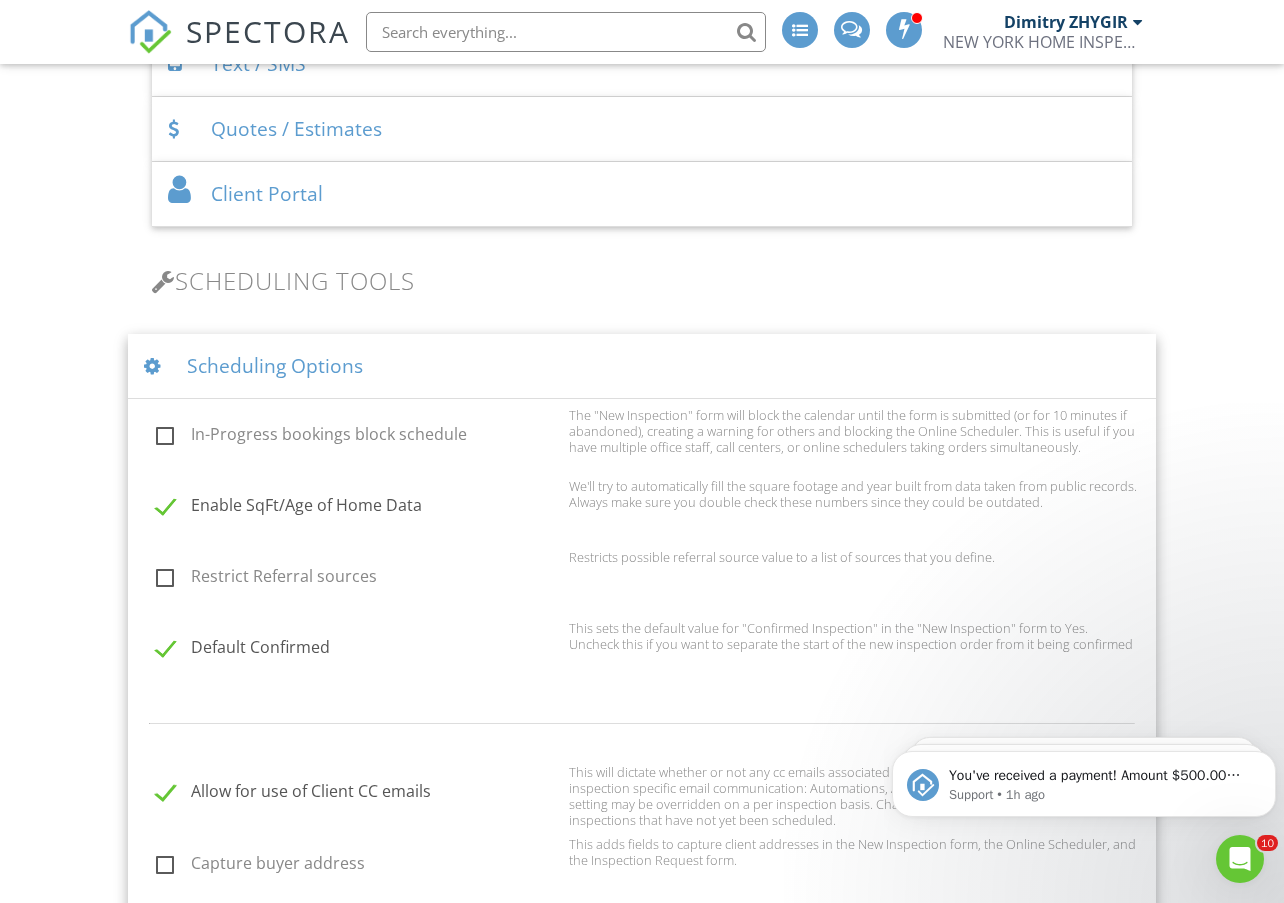 click on "Scheduling Tools" at bounding box center (641, 280) 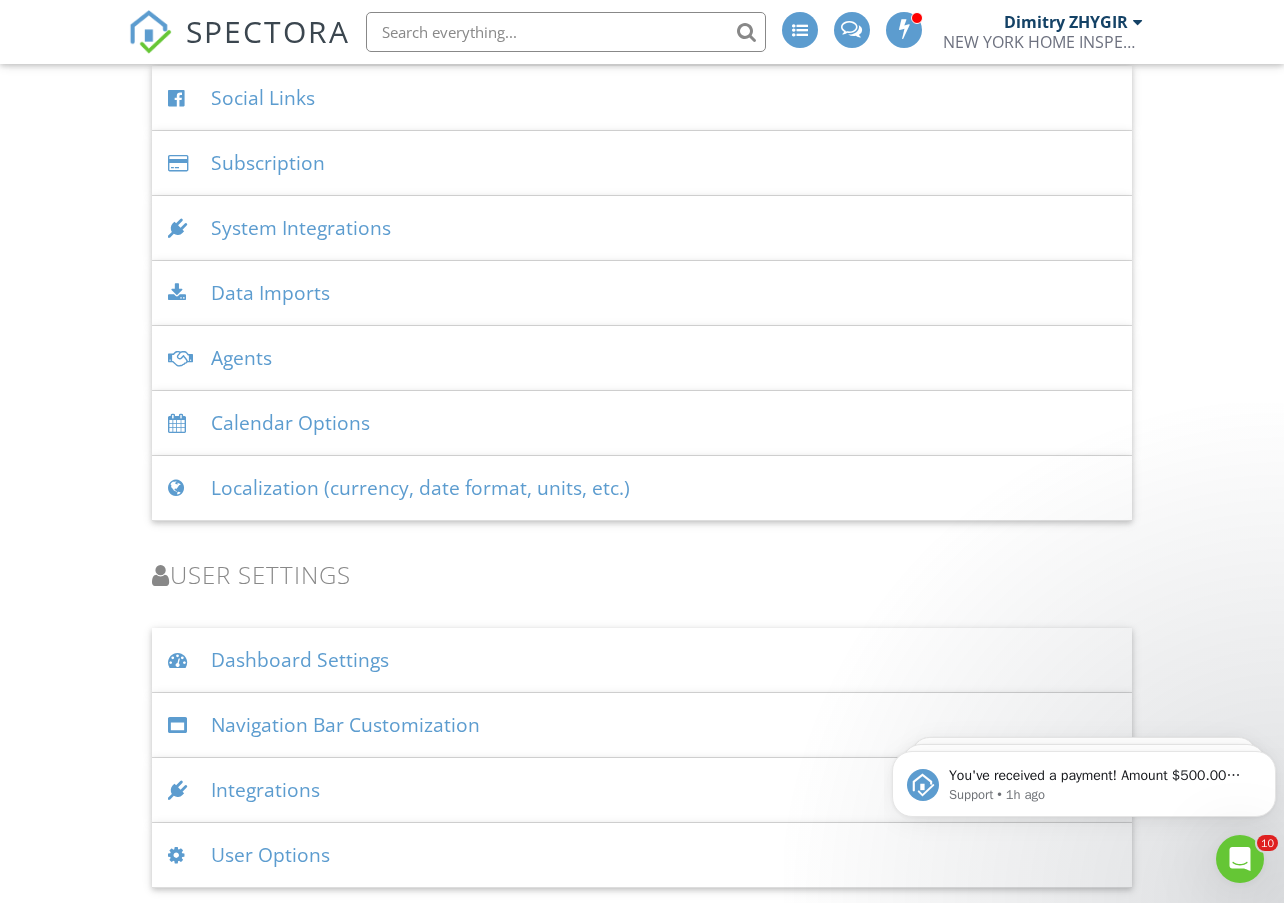 scroll, scrollTop: 3393, scrollLeft: 0, axis: vertical 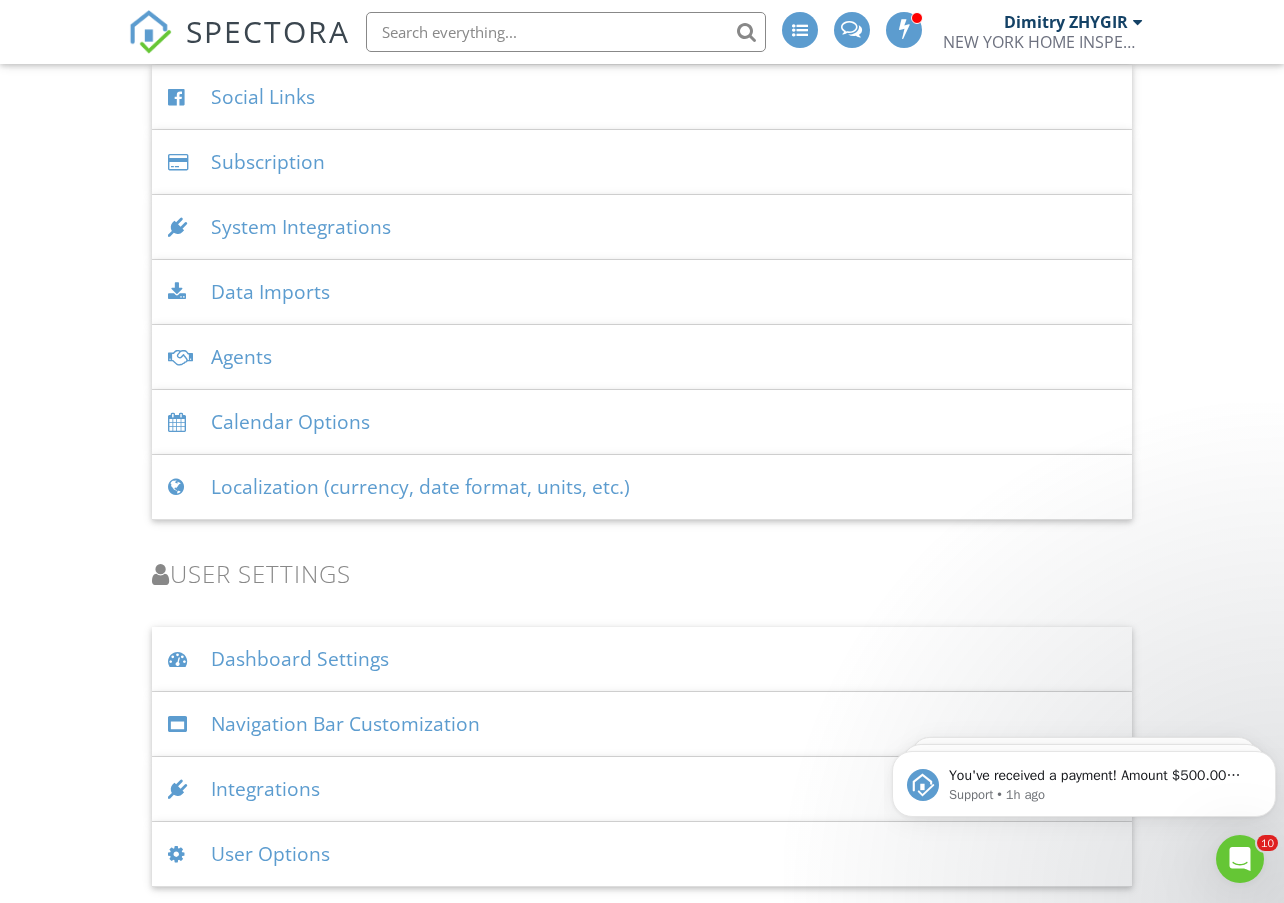 click on "User Options" at bounding box center (641, 854) 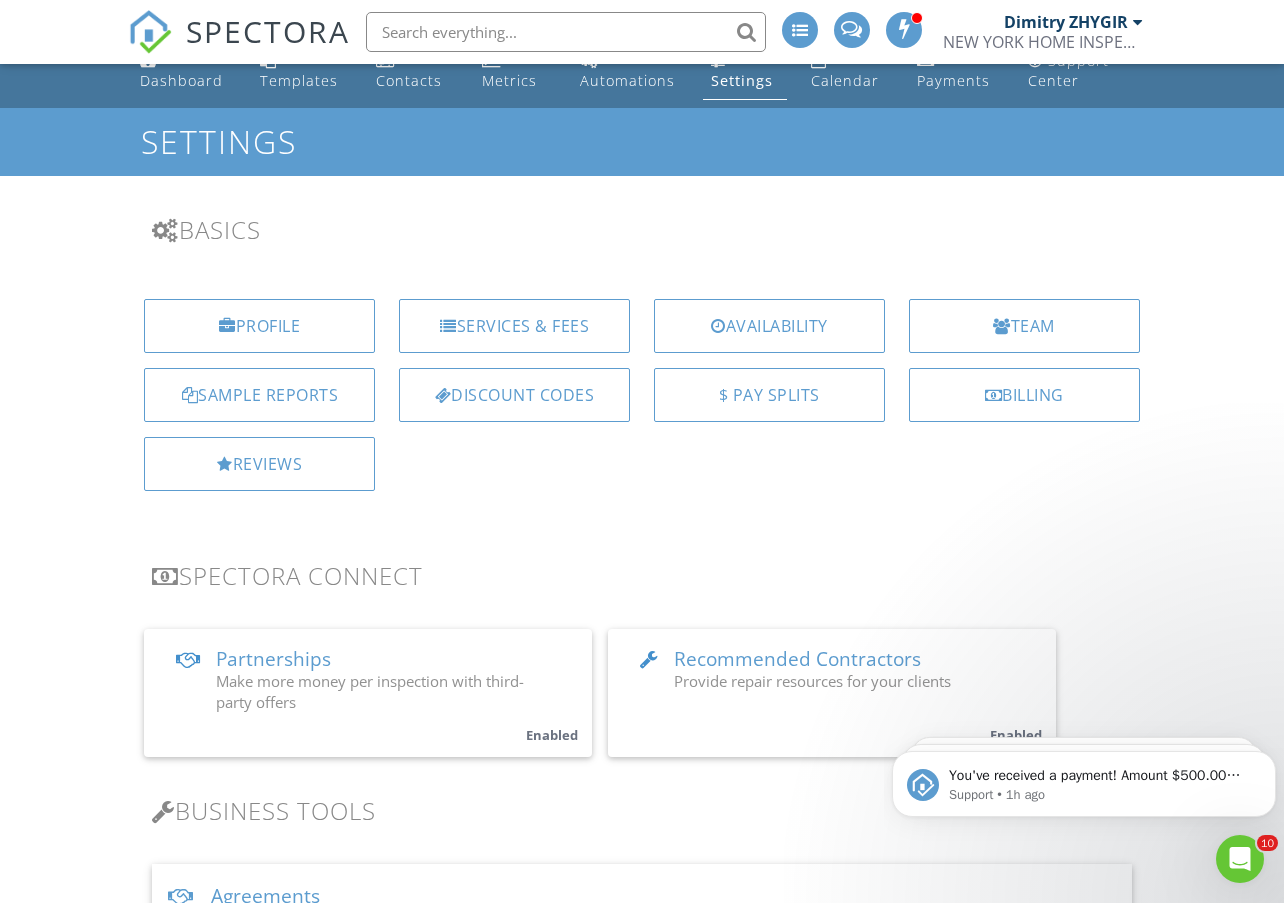 scroll, scrollTop: 0, scrollLeft: 0, axis: both 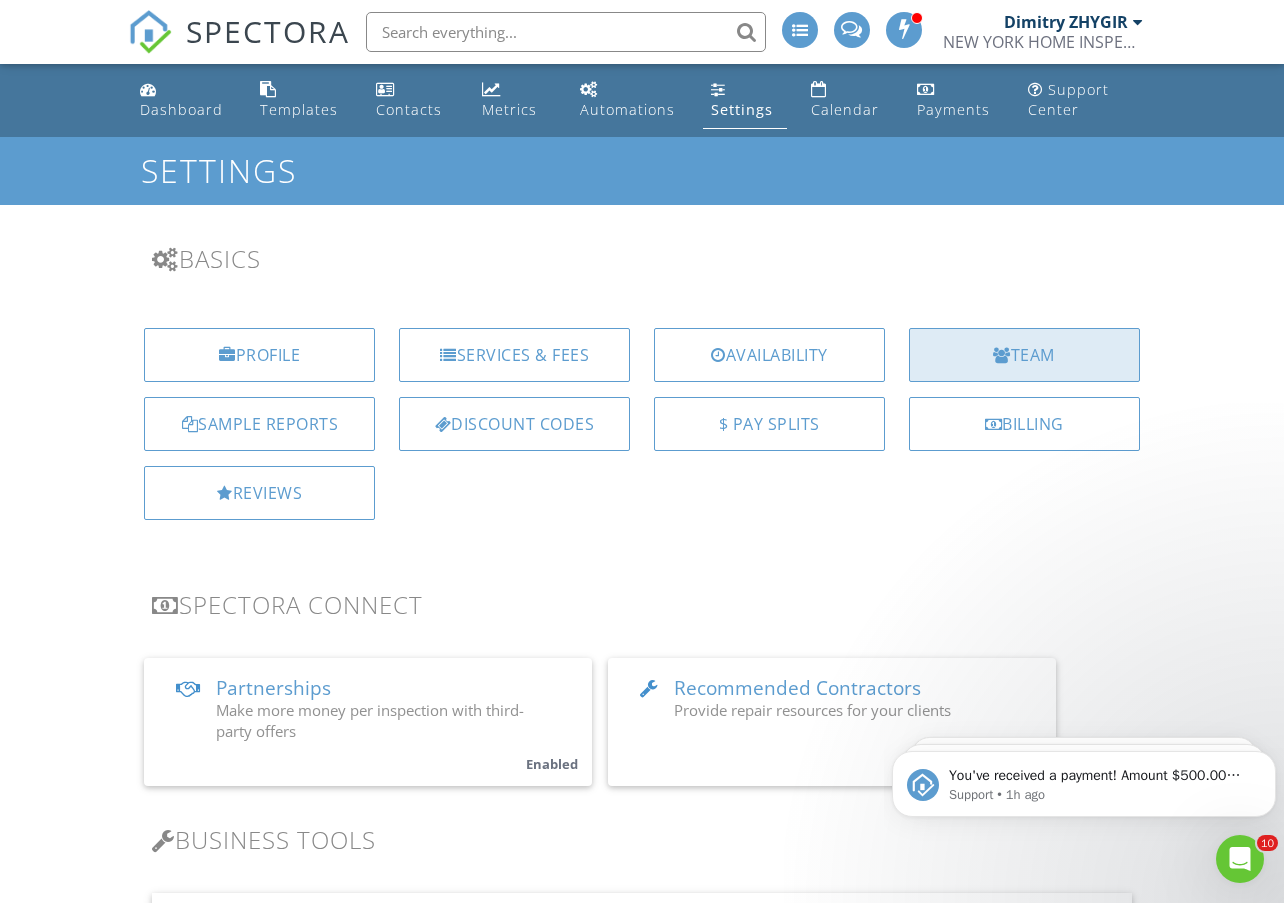 click on "Team" at bounding box center (1024, 355) 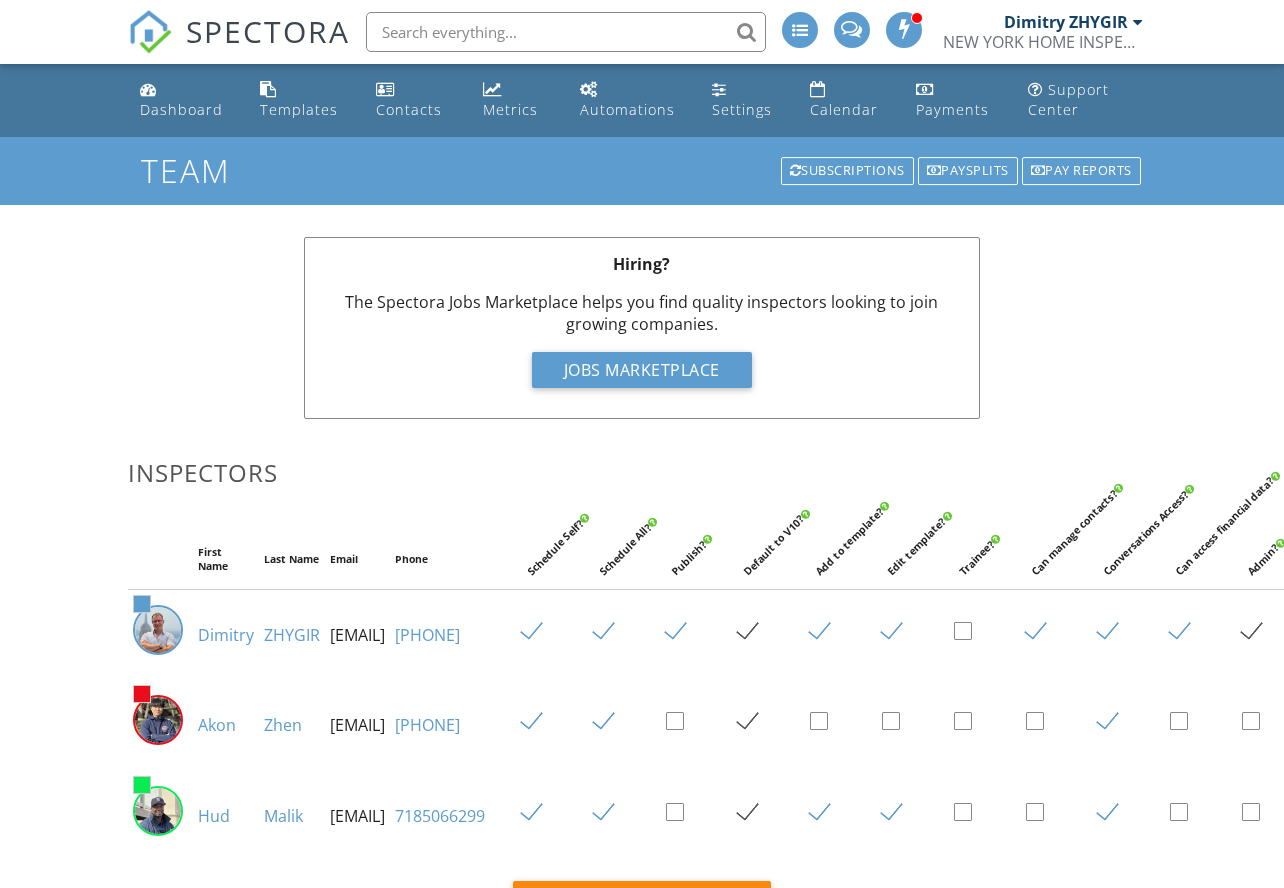 scroll, scrollTop: 0, scrollLeft: 0, axis: both 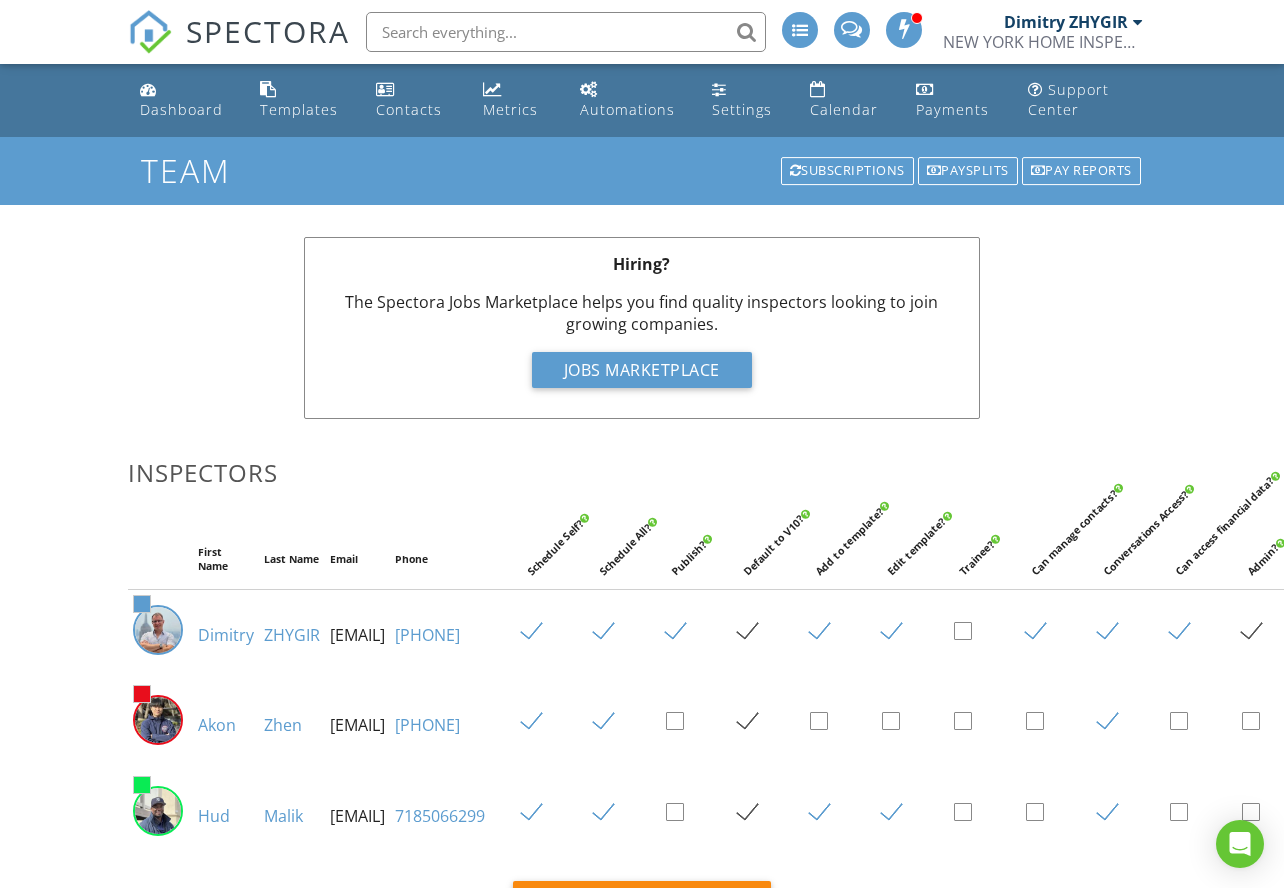 click on "Hiring?
The Spectora Jobs Marketplace helps you find quality inspectors looking to join growing companies.
Jobs Marketplace
Inspectors
[FIRST]
[LAST]
[EMAIL]
[PHONE]
Schedule Self?
Schedule All?
Publish?
Default to V10?
Add to template?
Edit template?
Trainee?
Can manage contacts?
Conversations Access?
Can access financial data?
Admin?
#5c9ccf
[FIRST]
[LAST]
[EMAIL]
[PHONE]
#e80e1c
[FIRST]
[LAST]
[EMAIL]
[PHONE]
#09eb54
[FIRST]
[LAST]
[EMAIL]
[PHONE]" at bounding box center [641, 746] 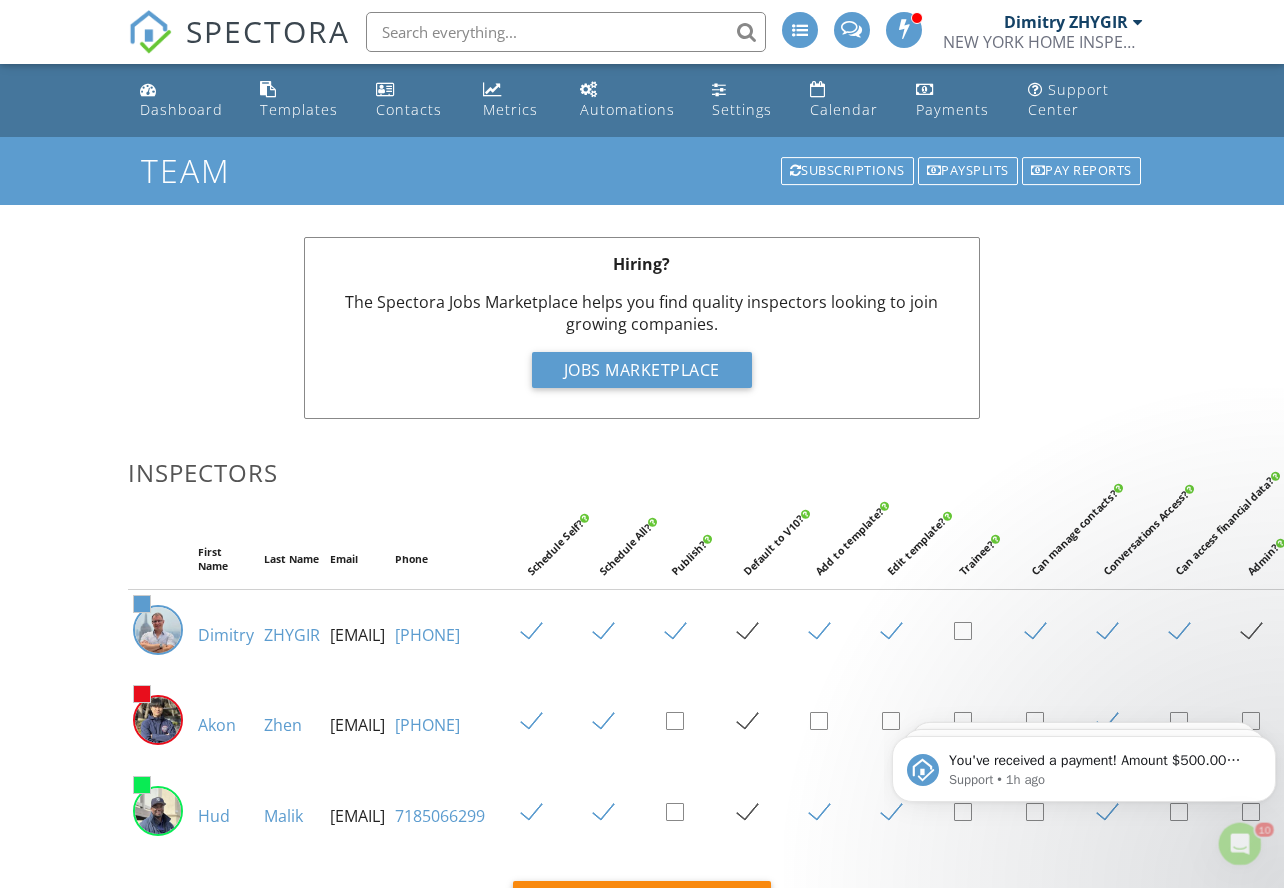 scroll, scrollTop: 0, scrollLeft: 0, axis: both 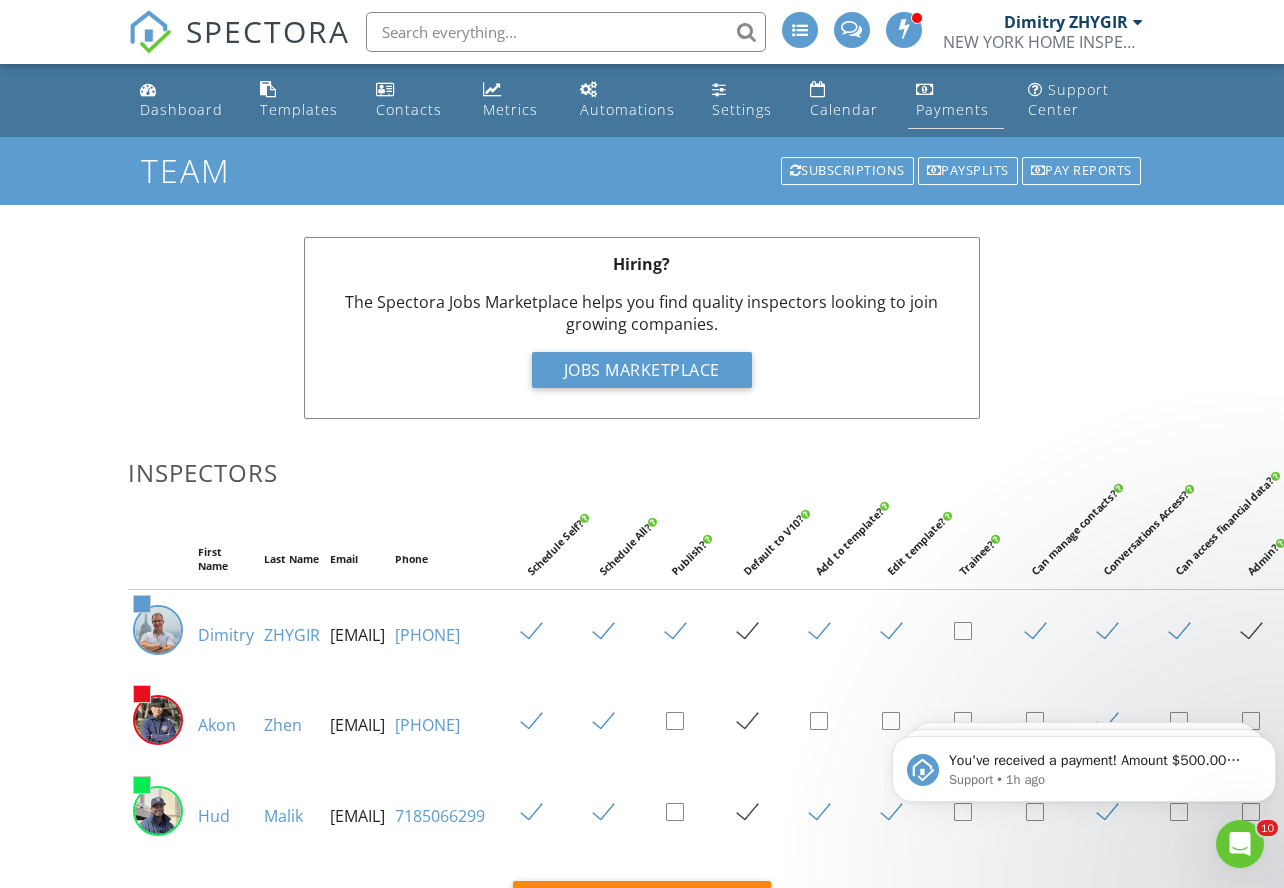 click on "Payments" at bounding box center (956, 100) 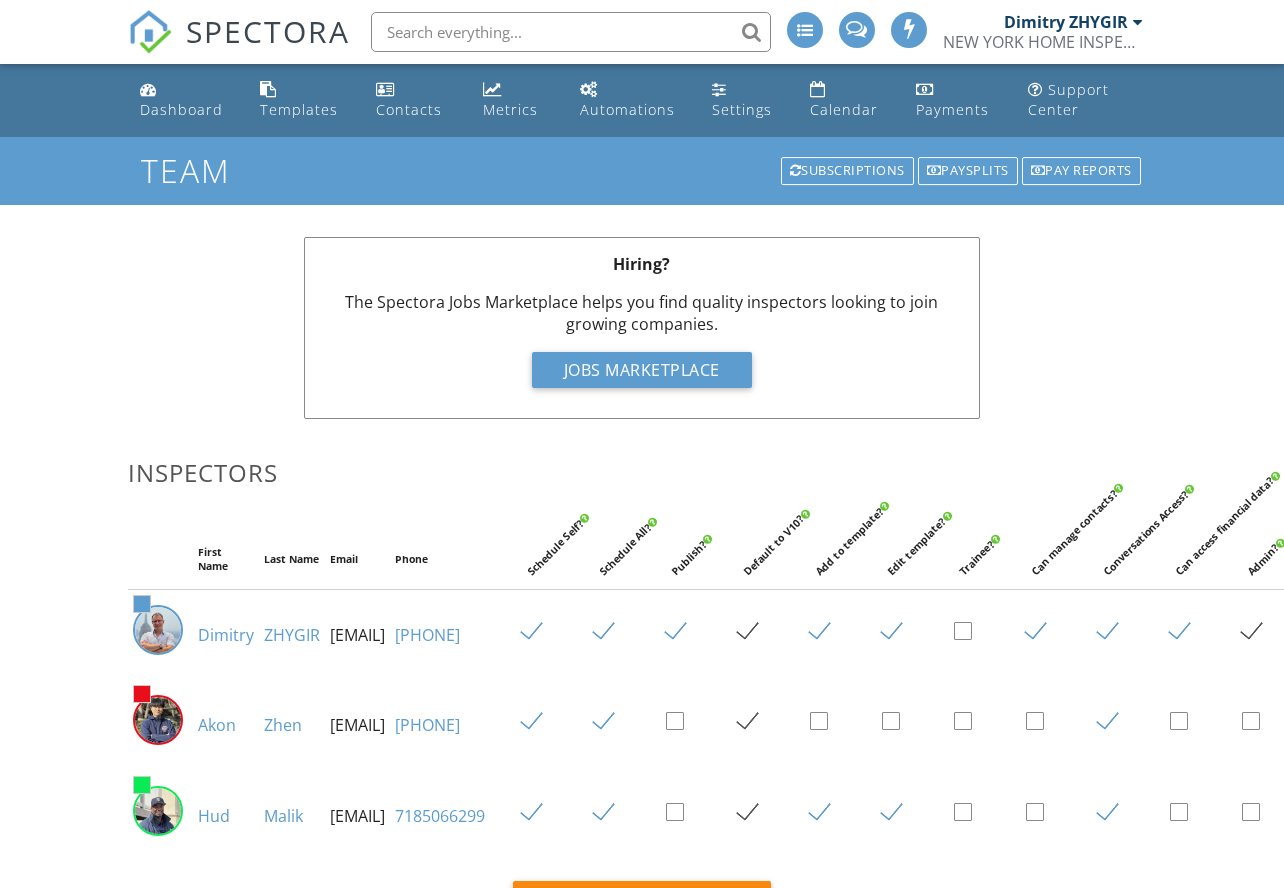 scroll, scrollTop: 0, scrollLeft: 0, axis: both 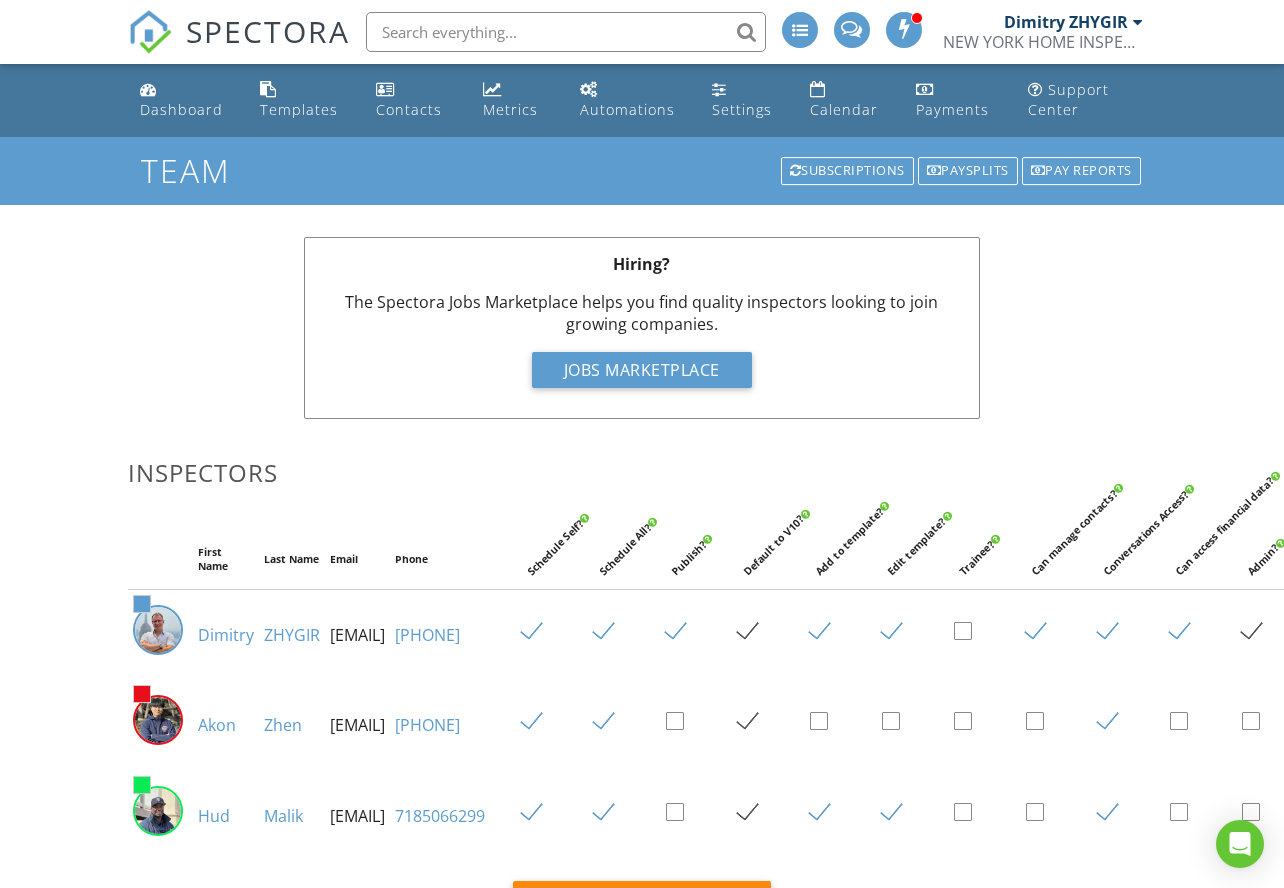click on "Hiring?
The Spectora Jobs Marketplace helps you find quality inspectors looking to join growing companies.
Jobs Marketplace
Inspectors
First Name
Last Name
Email
Phone
Schedule Self?
Schedule All?
Publish?
Default to V10?
Add to template?
Edit template?
Trainee?
Can manage contacts?
Conversations Access?
Can access financial data?
Admin?
#5c9ccf
[FIRST]
[LAST]
[EMAIL]
[PHONE]
#e80e1c
[FIRST]
[LAST]
[EMAIL]
[PHONE]
#09eb54
[FIRST]
[LAST]
[EMAIL]
[PHONE]" at bounding box center [641, 746] 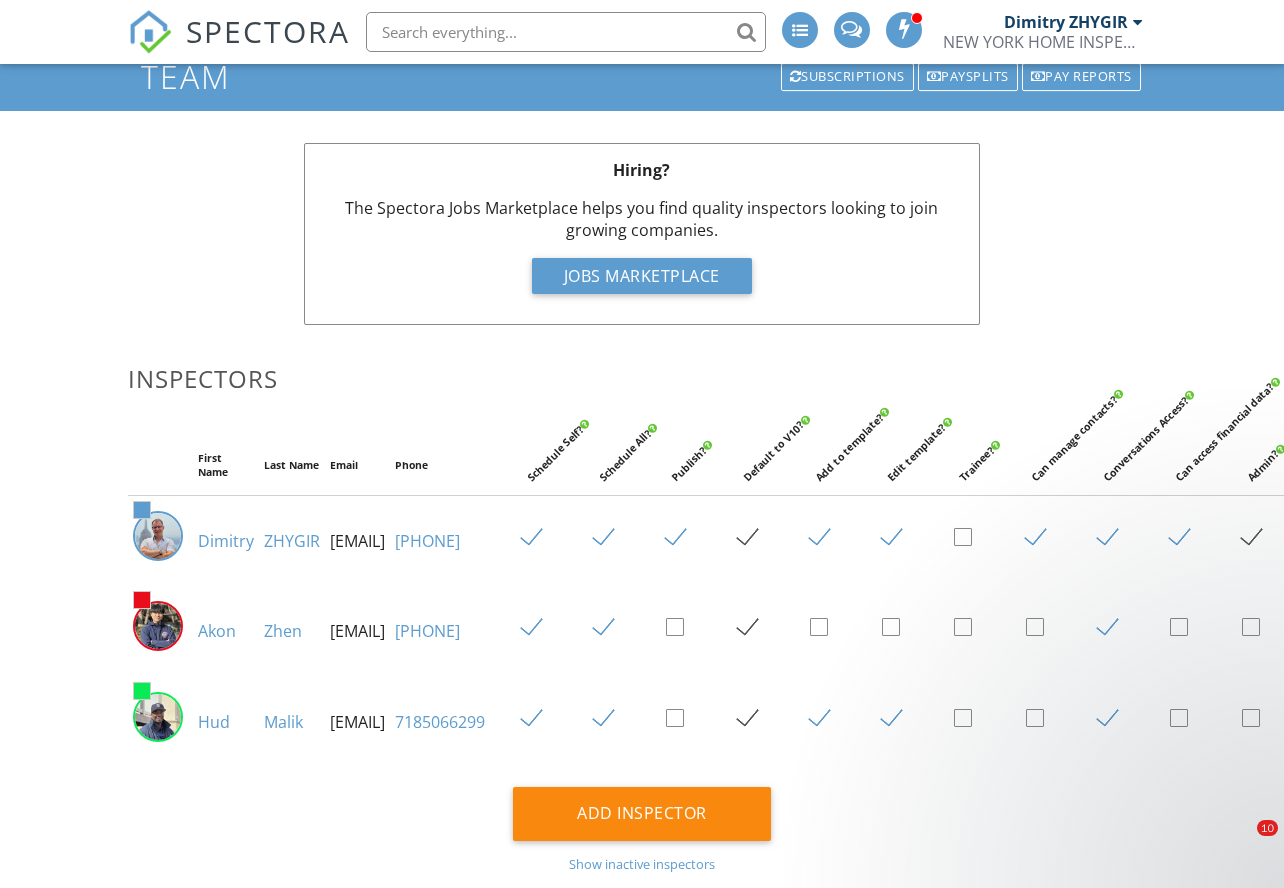 scroll, scrollTop: 284, scrollLeft: 0, axis: vertical 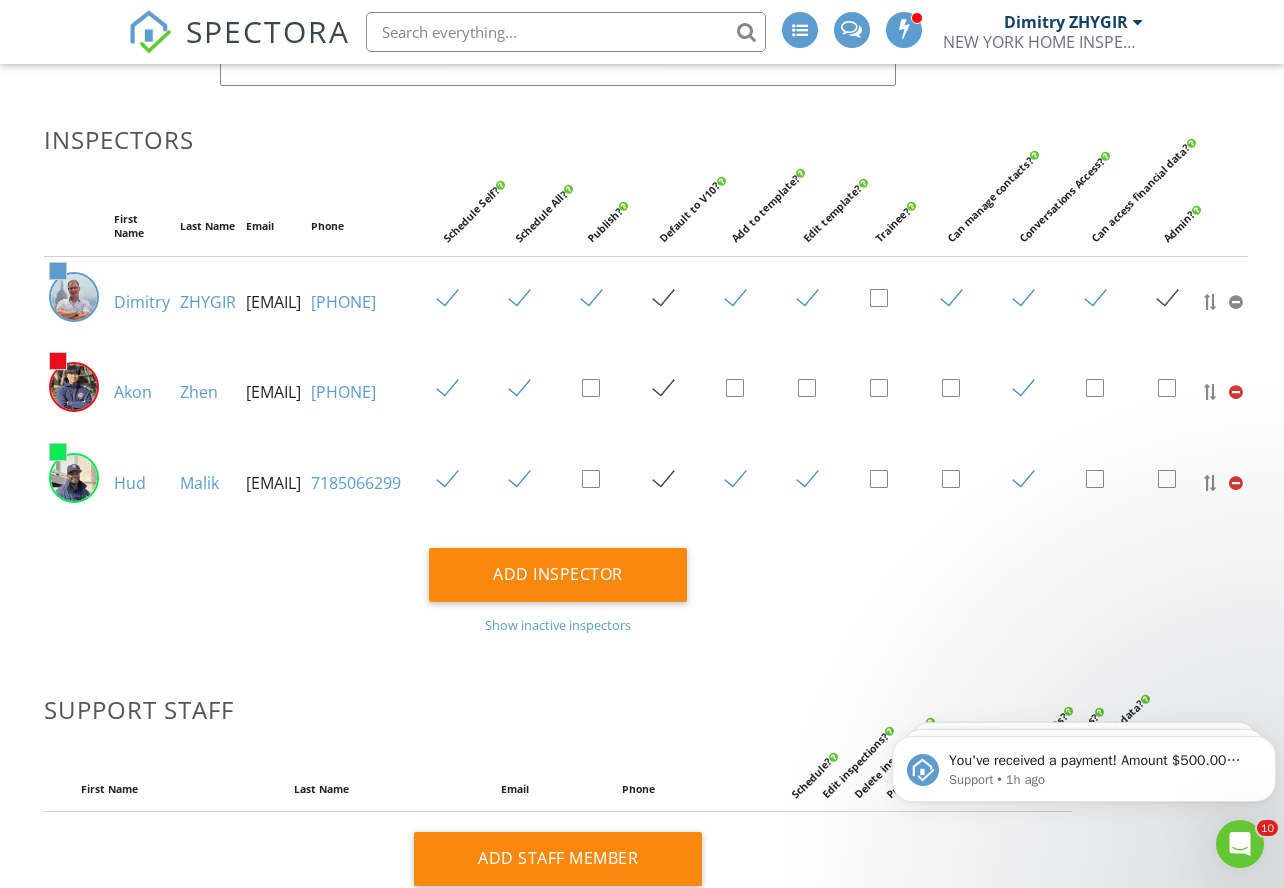 click on "Dimitry ZHYGIR" at bounding box center [1073, 22] 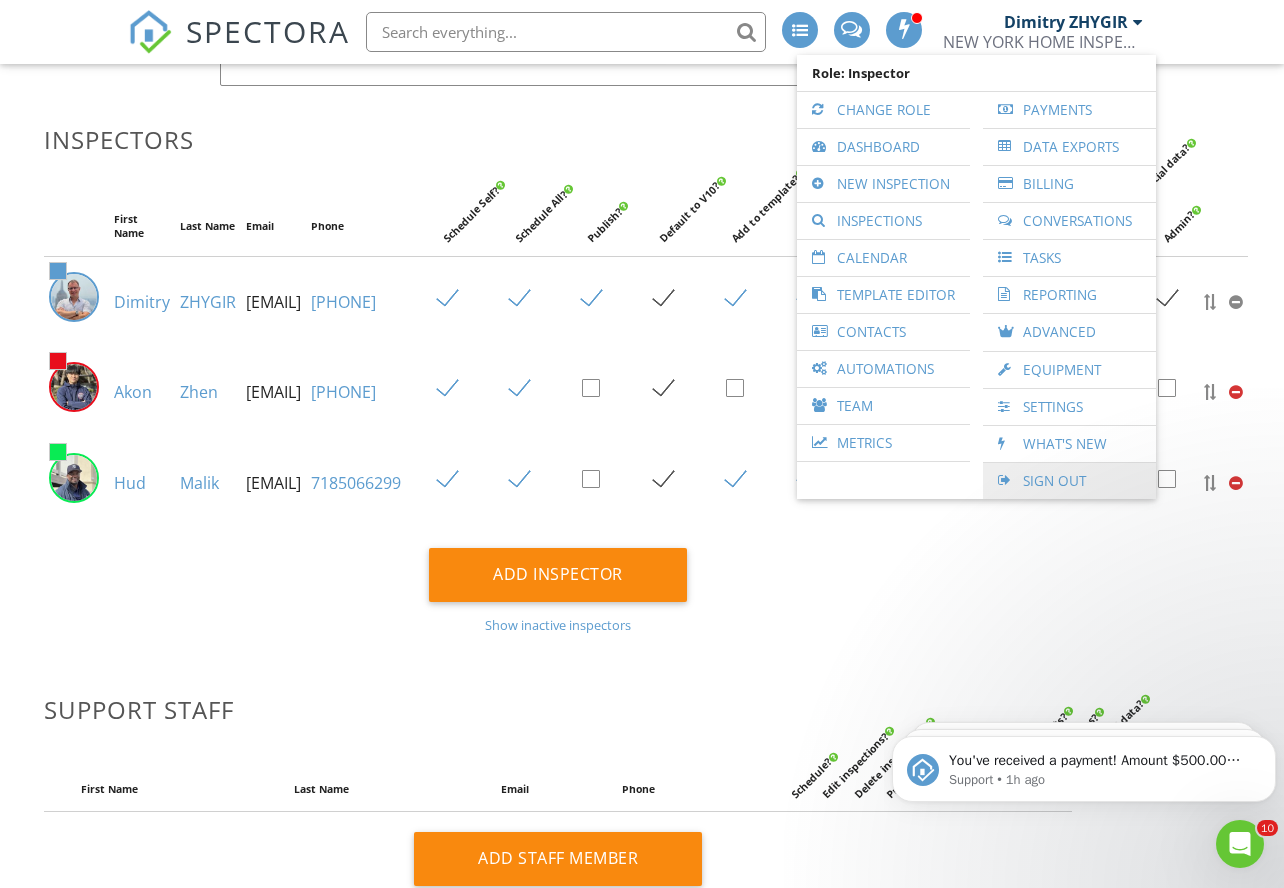 click on "Sign Out" at bounding box center (1069, 481) 